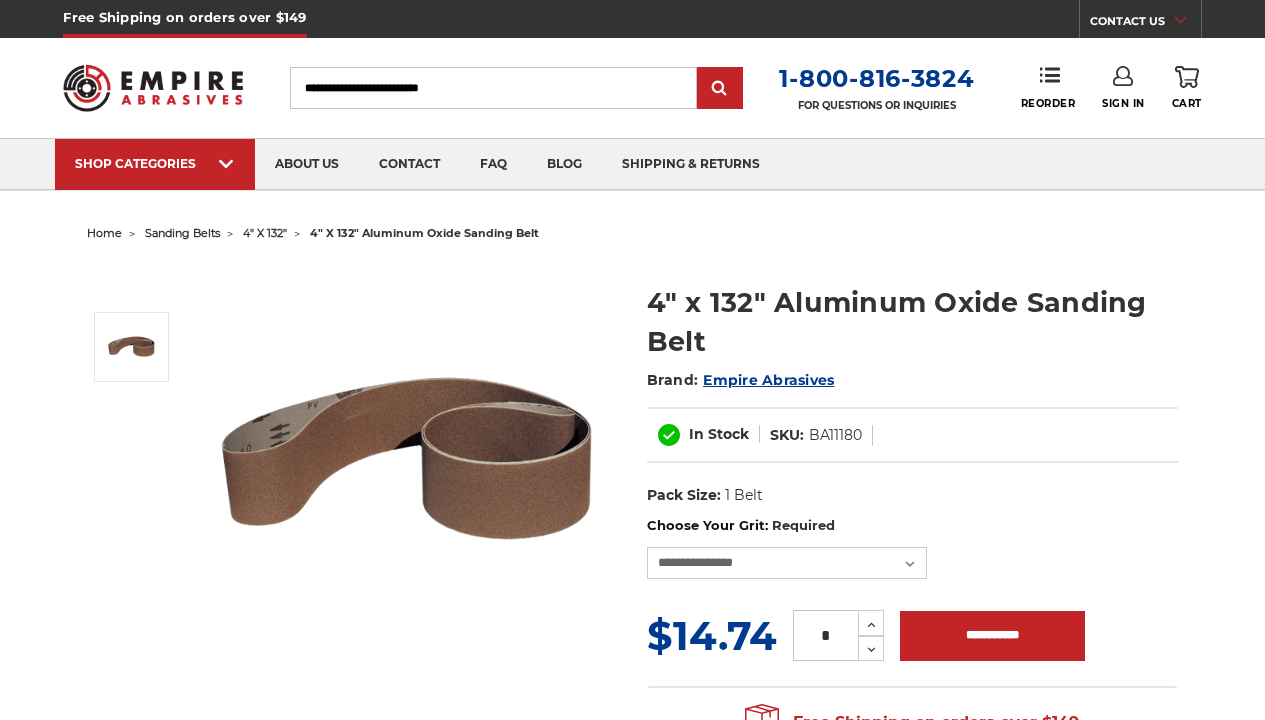scroll, scrollTop: 0, scrollLeft: 0, axis: both 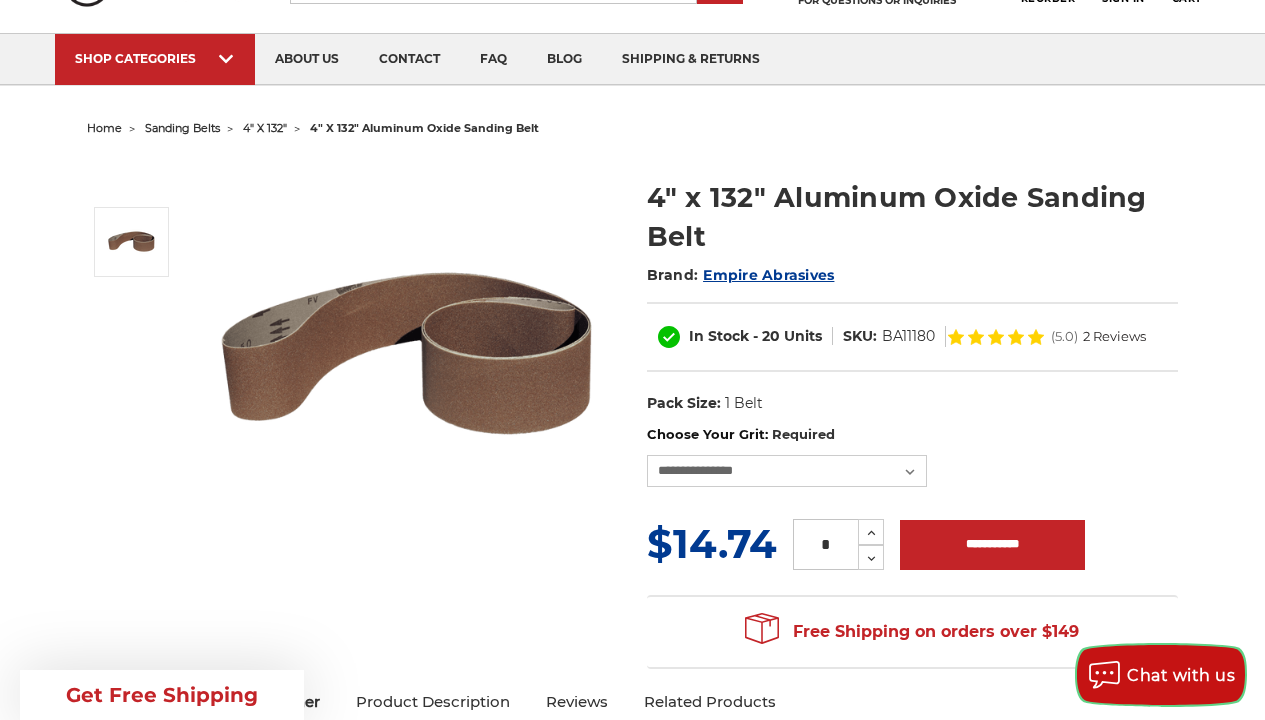 click on "Chat with us" at bounding box center (1161, 675) 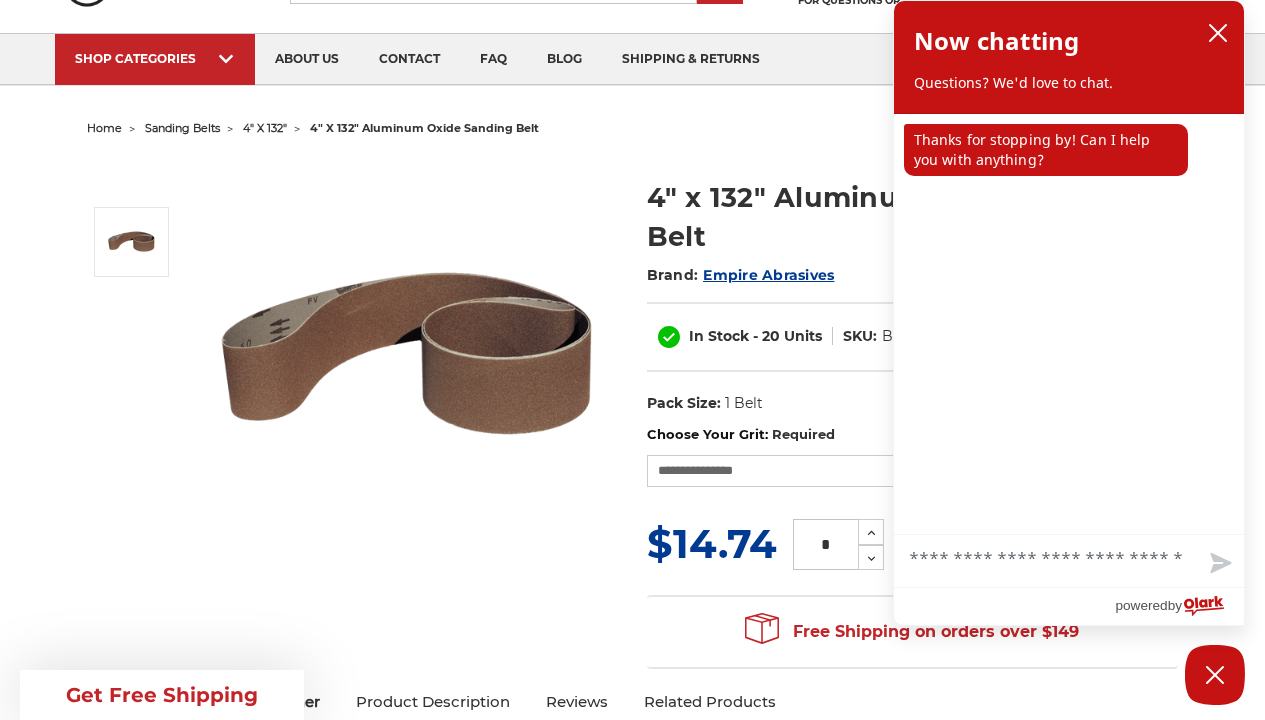 click on "Choose Your Grit:
Required" at bounding box center (912, 435) 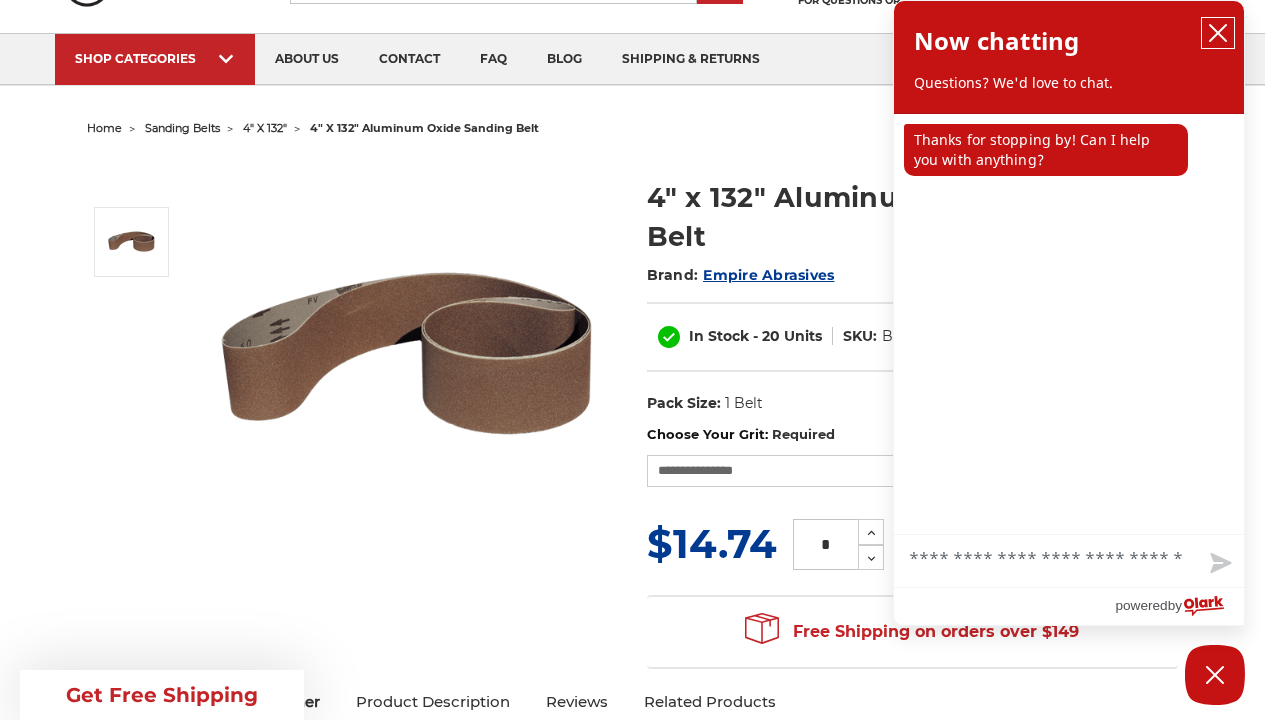 click 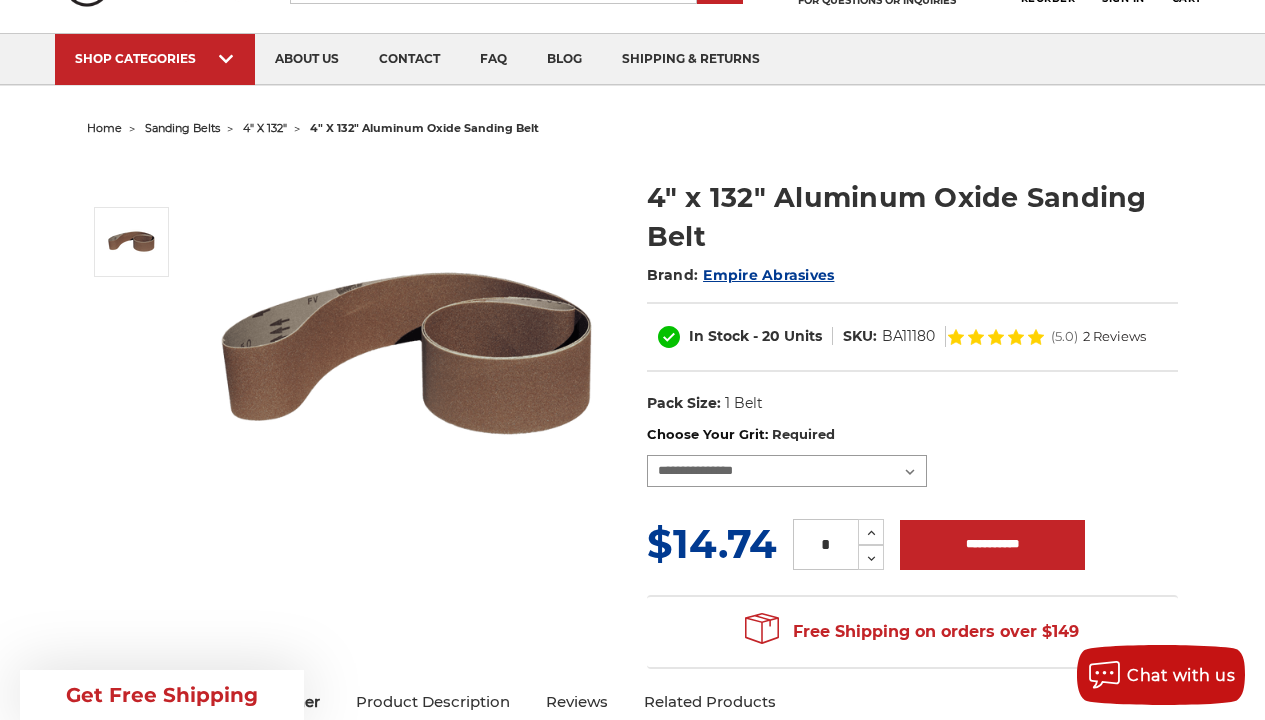 select on "****" 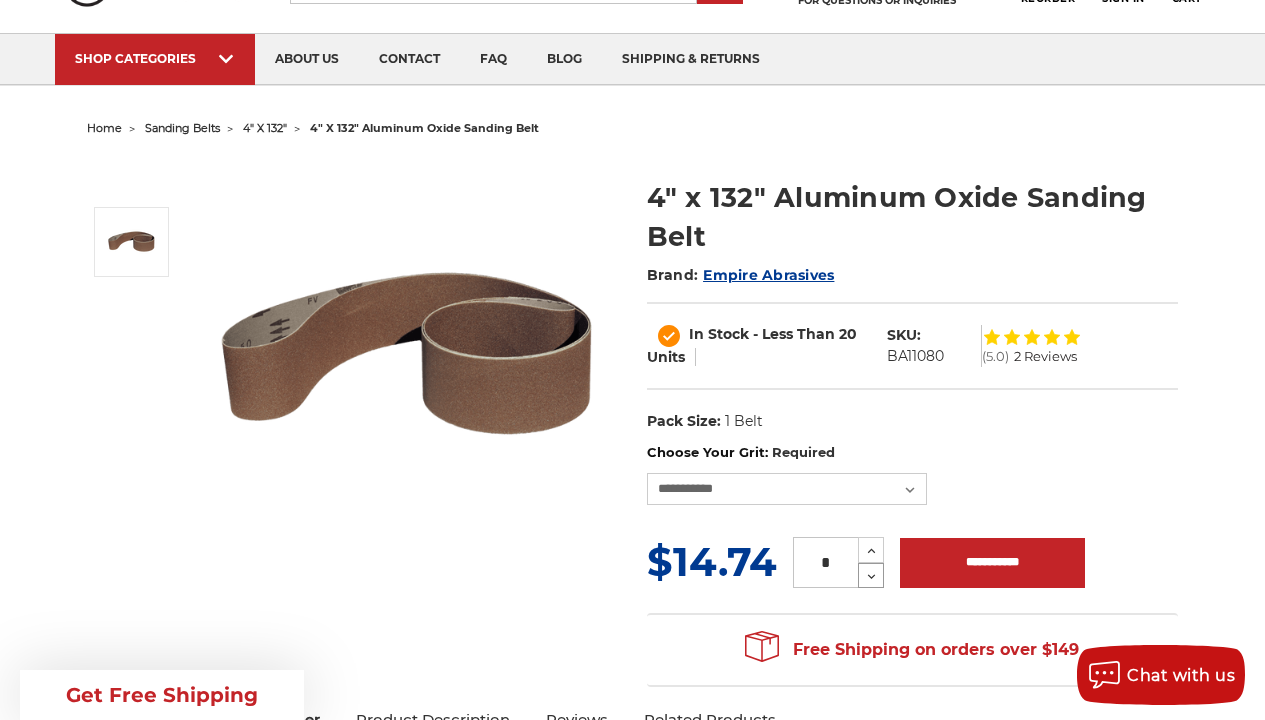 click 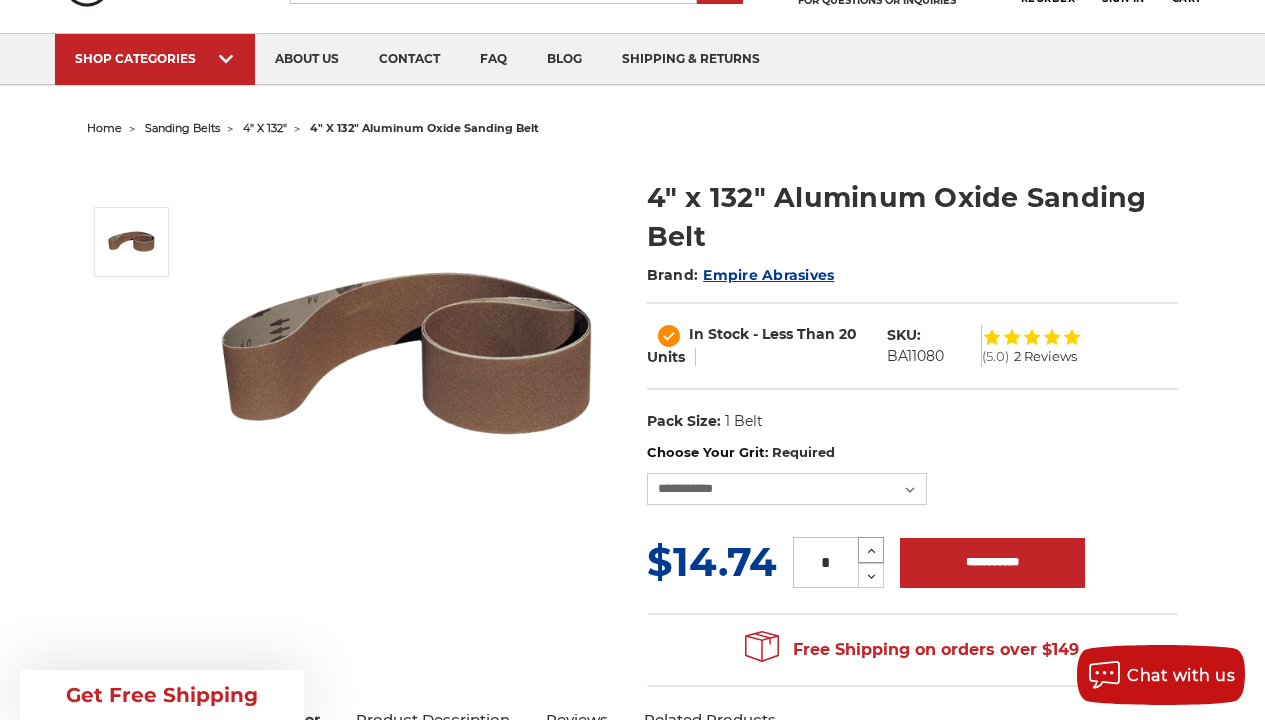 click 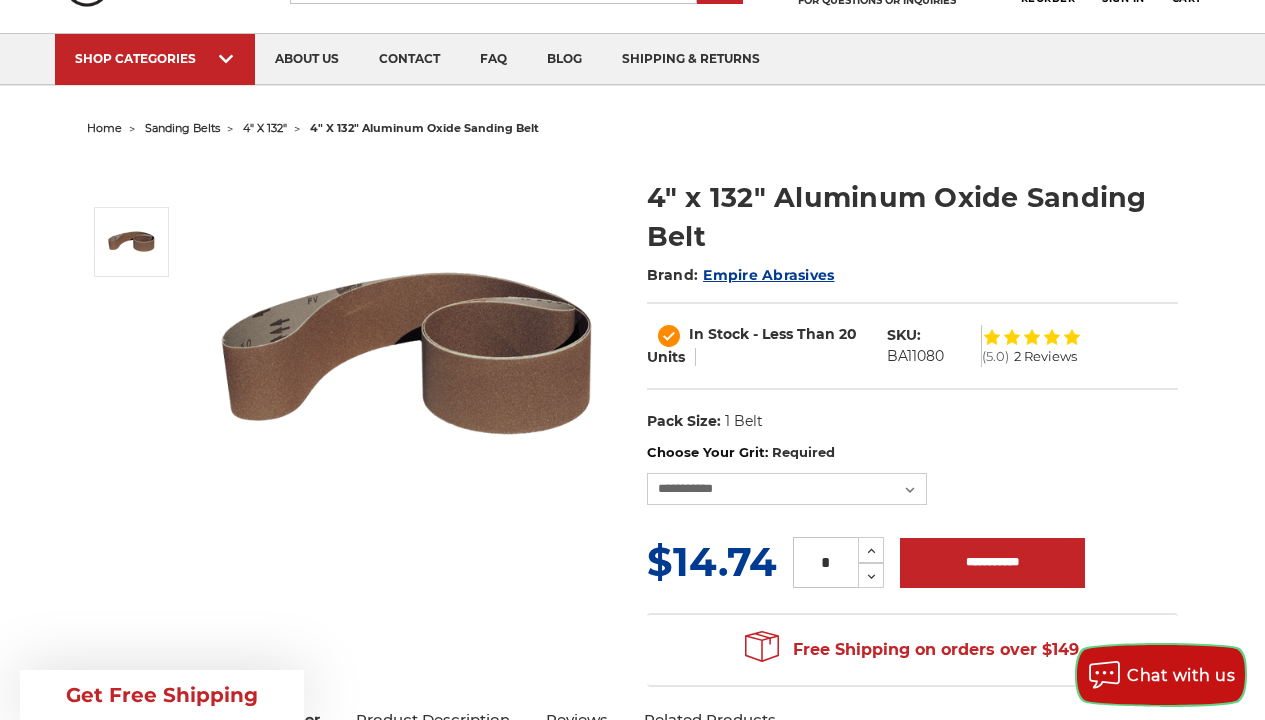click 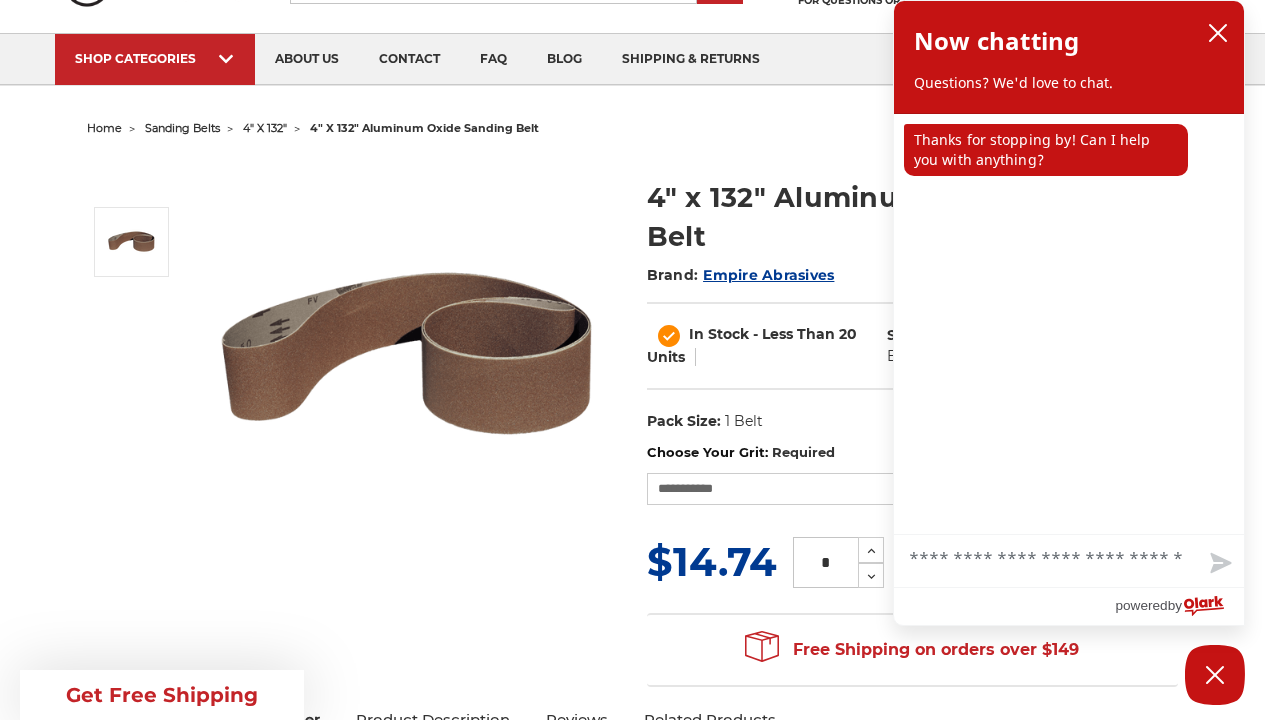 type on "*" 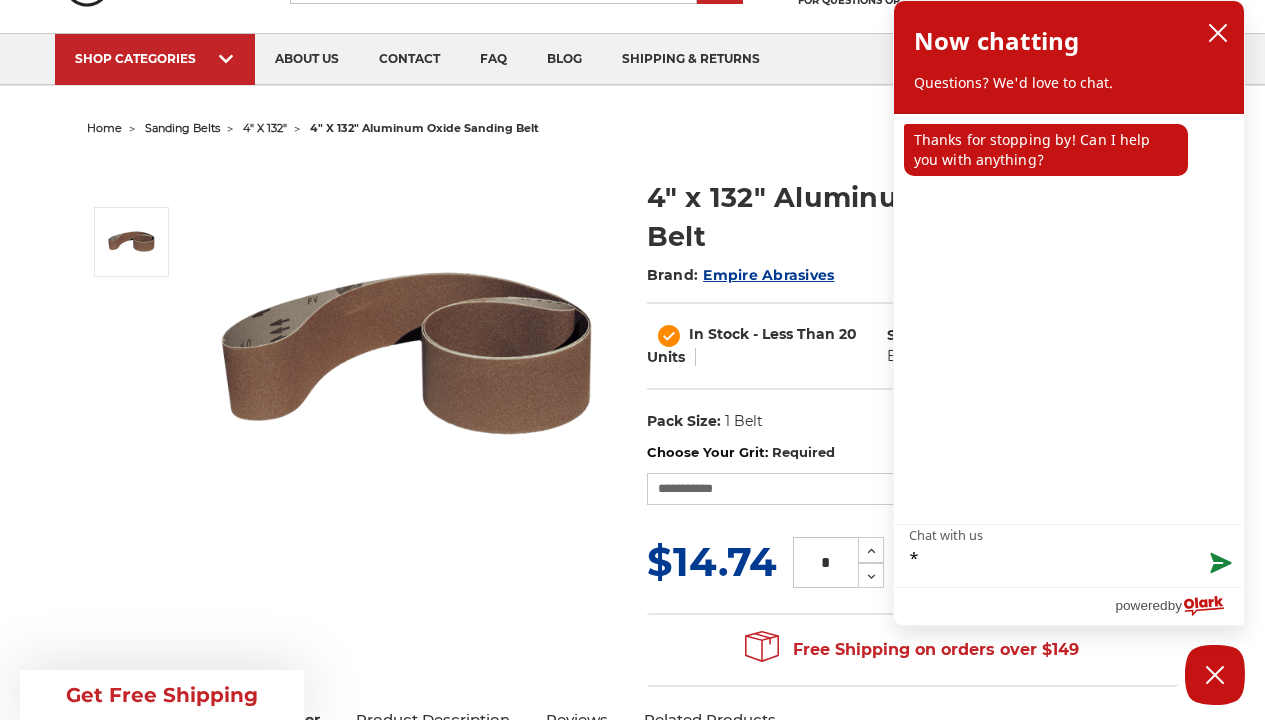 type on "**" 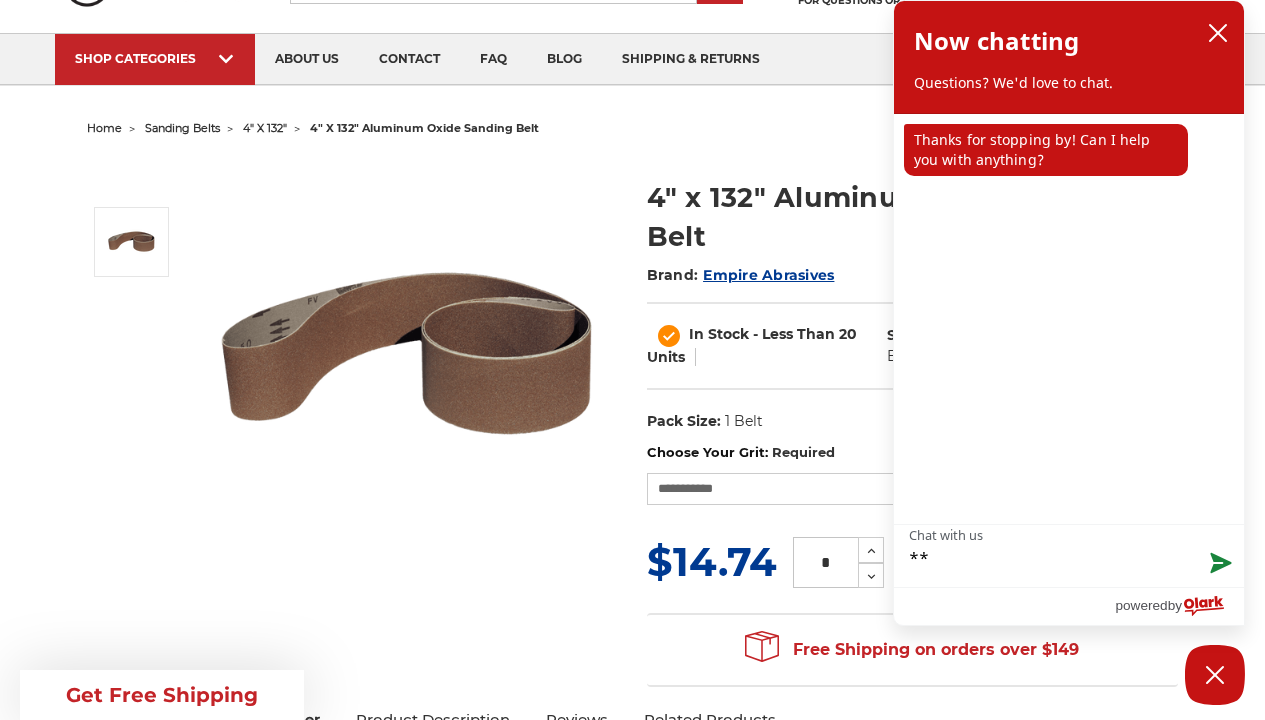 type on "***" 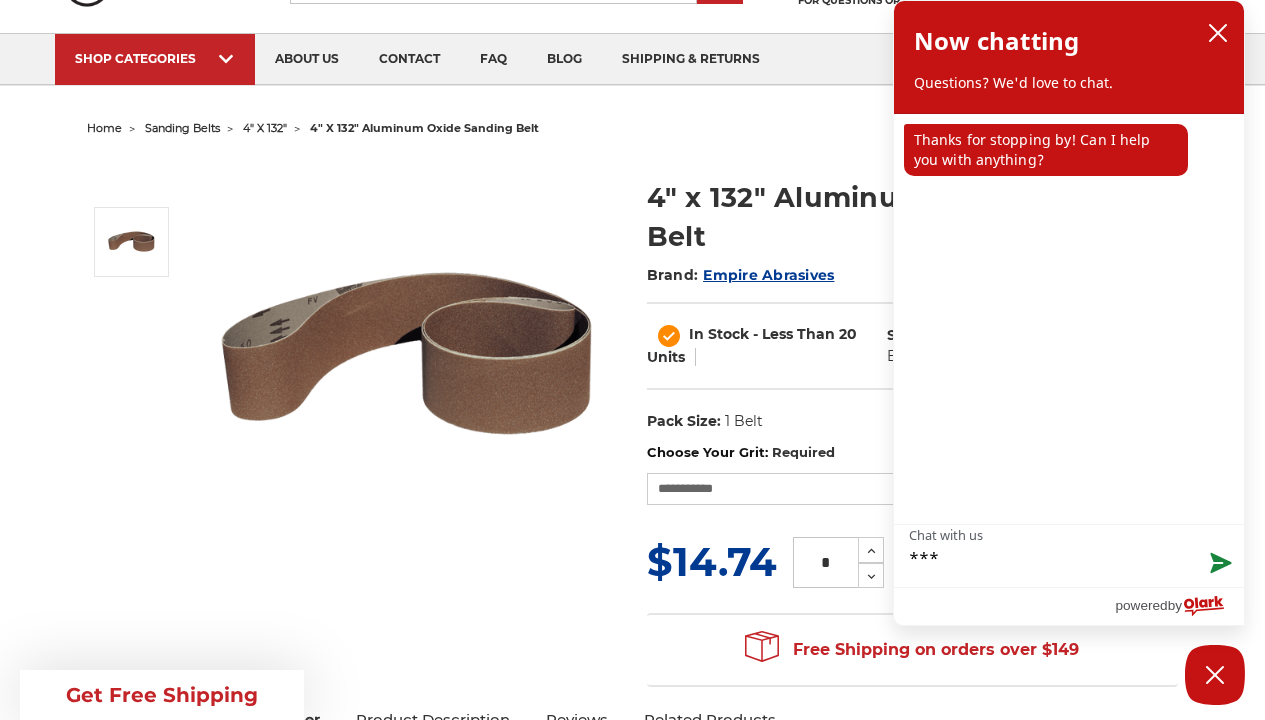 type on "***" 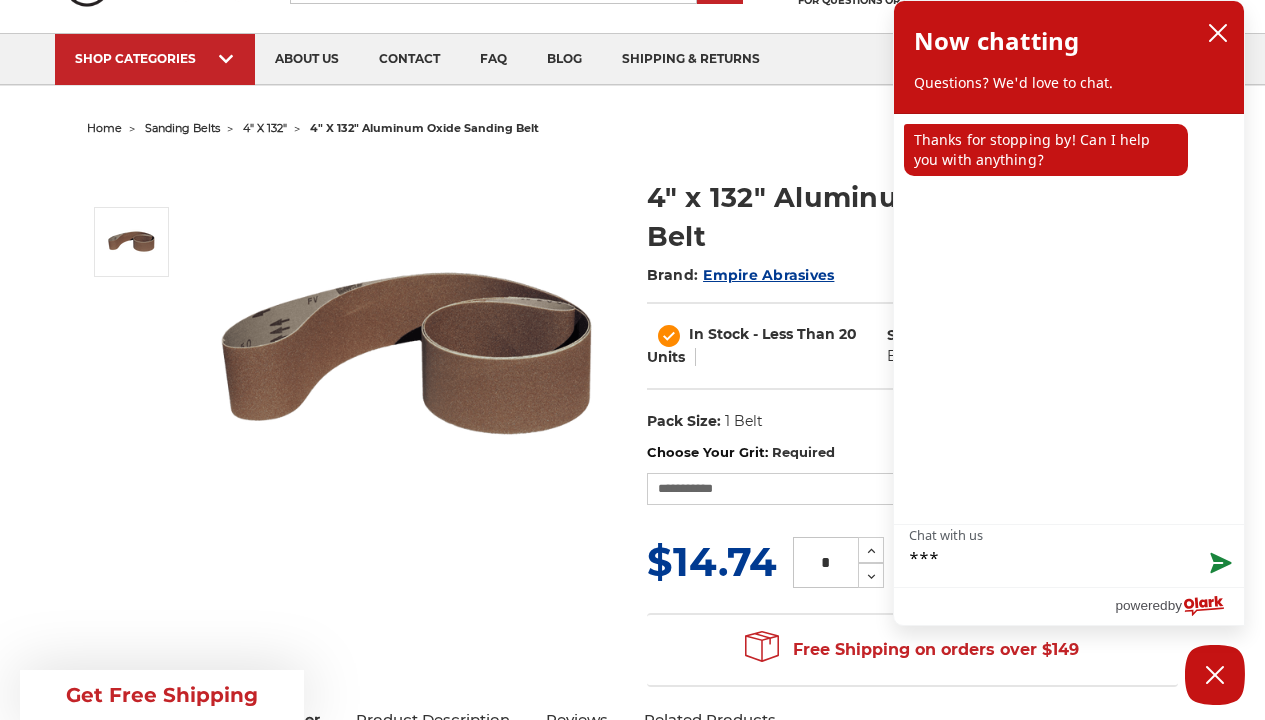 type on "*****" 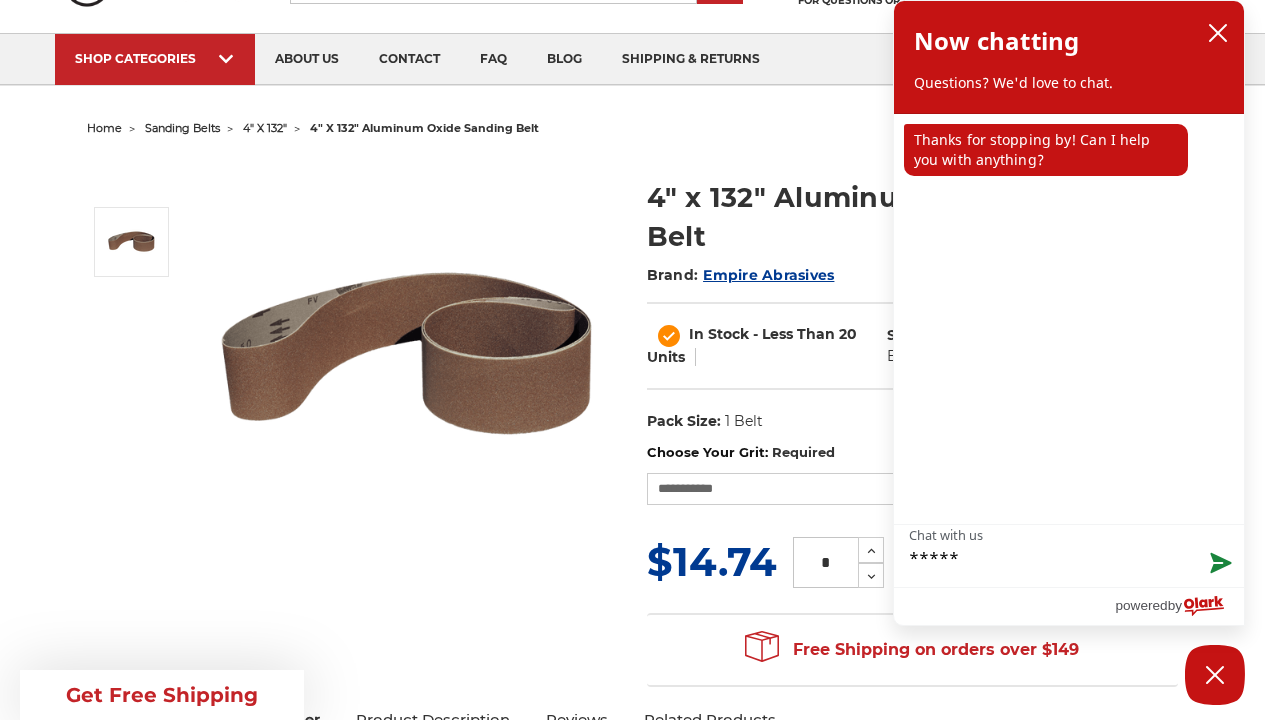 type on "******" 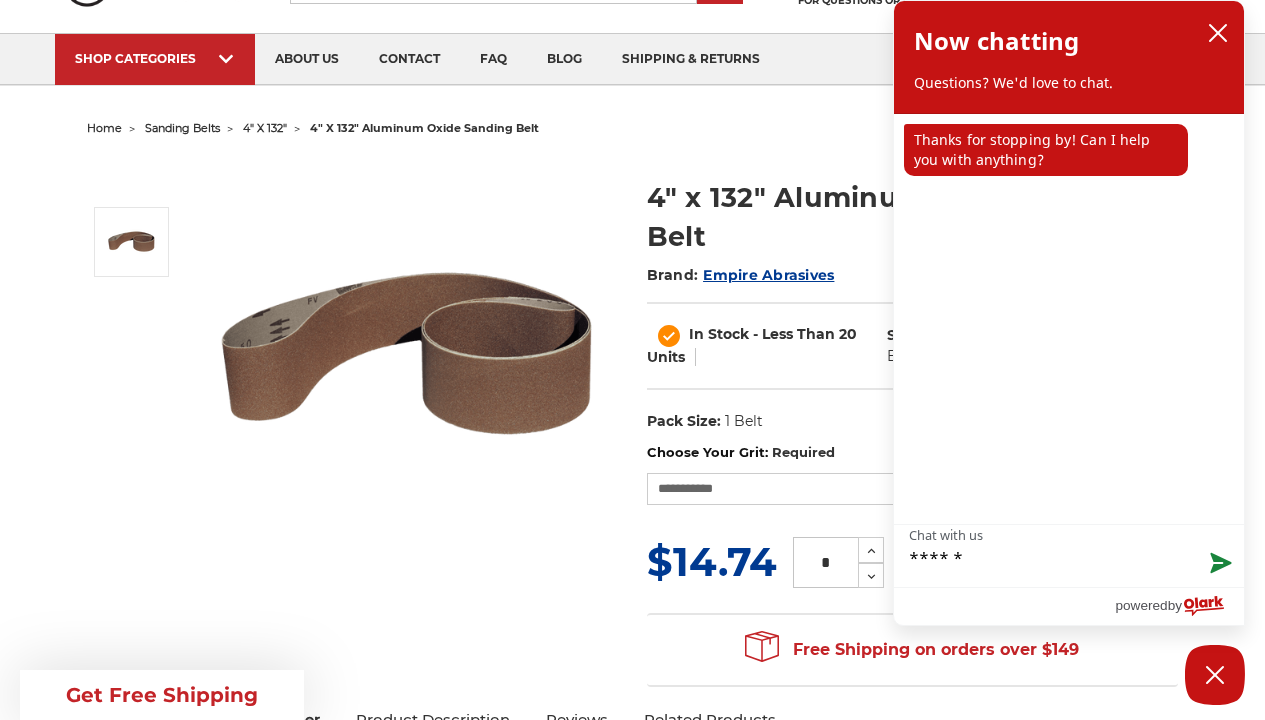 type on "*******" 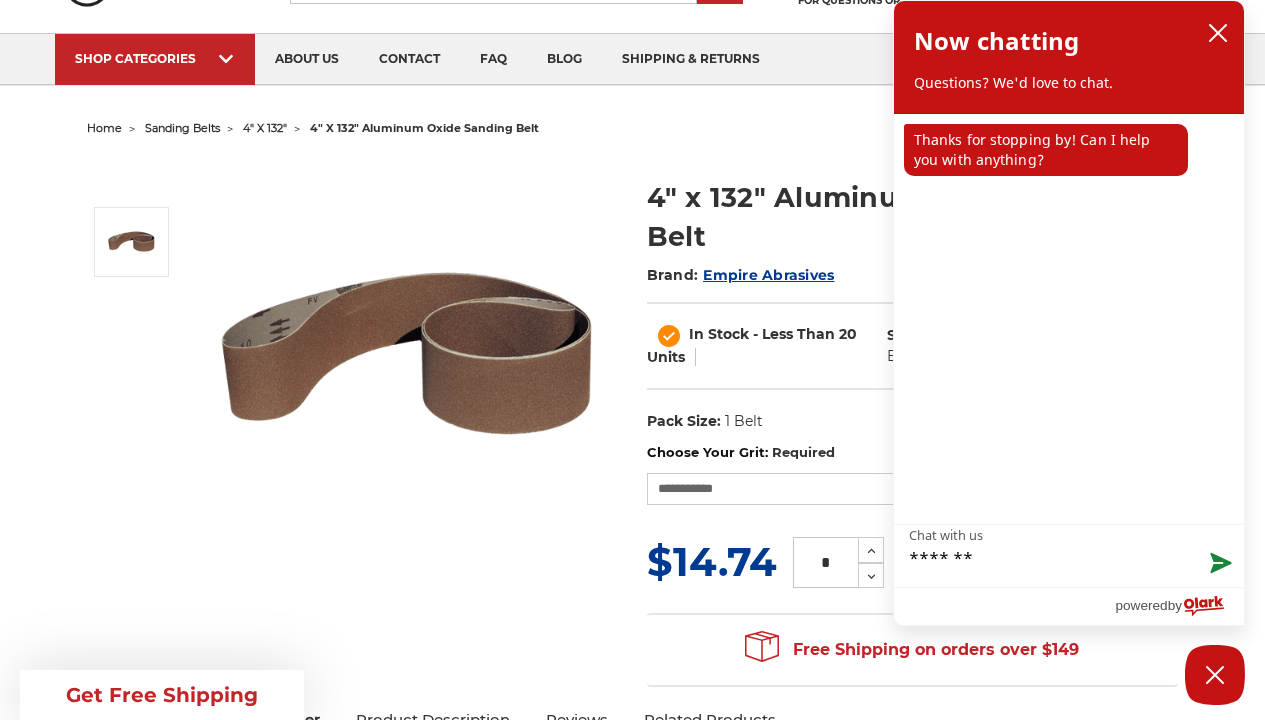 type on "********" 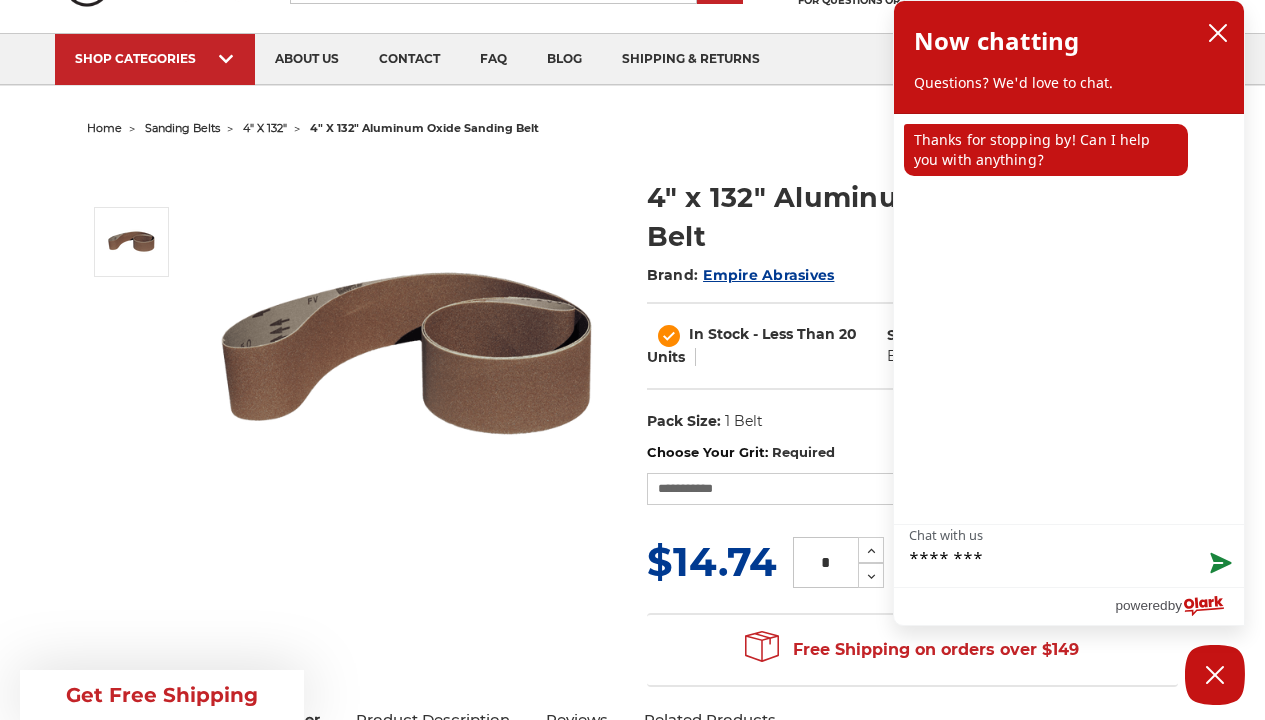 type on "********" 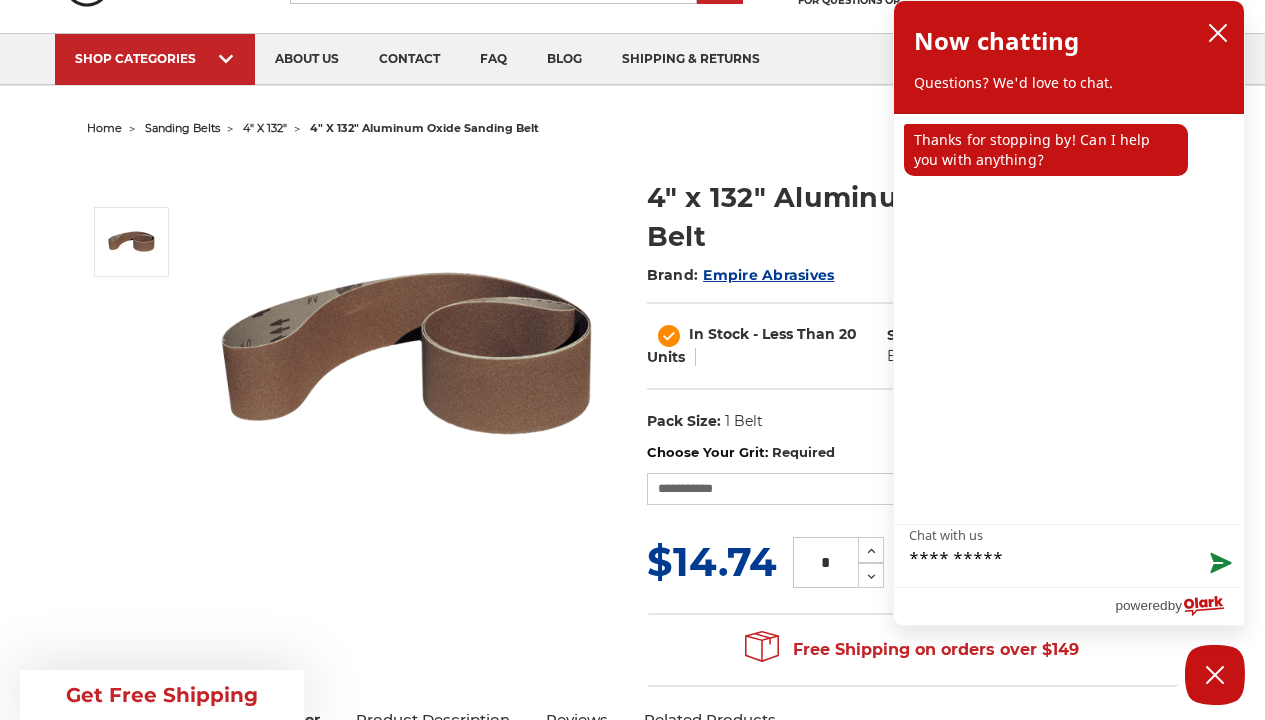 type on "**********" 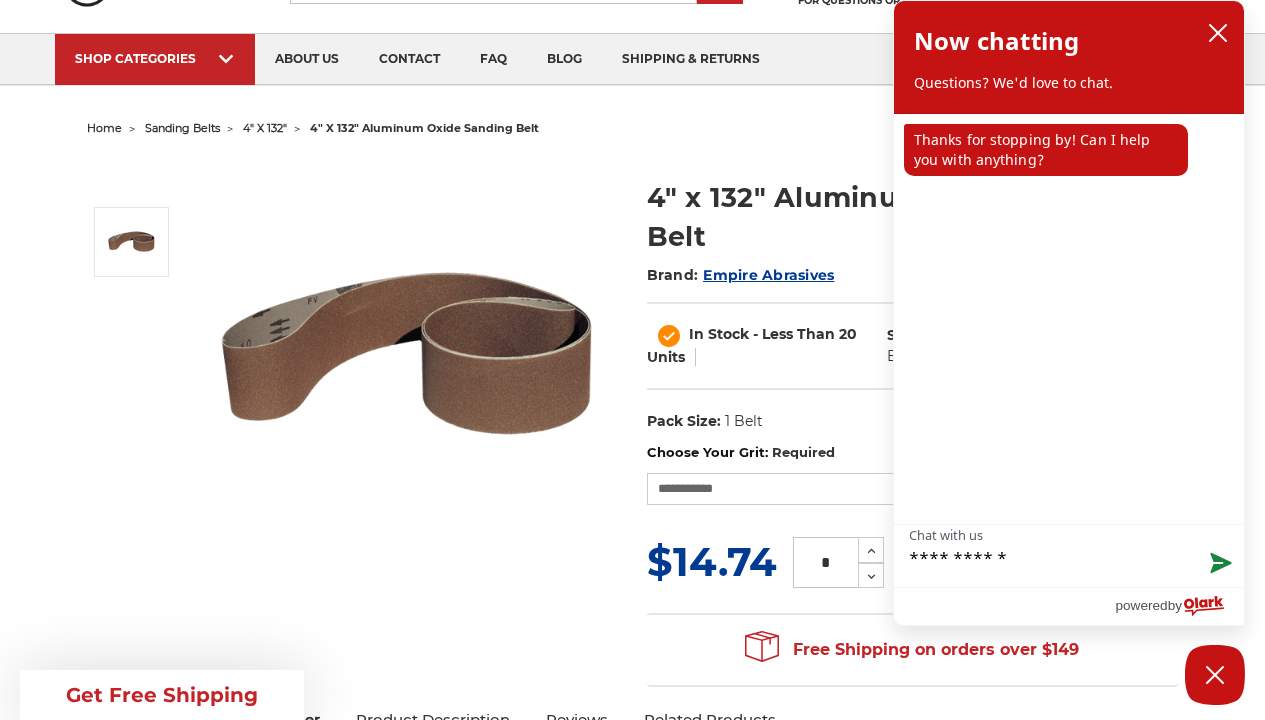 type on "**********" 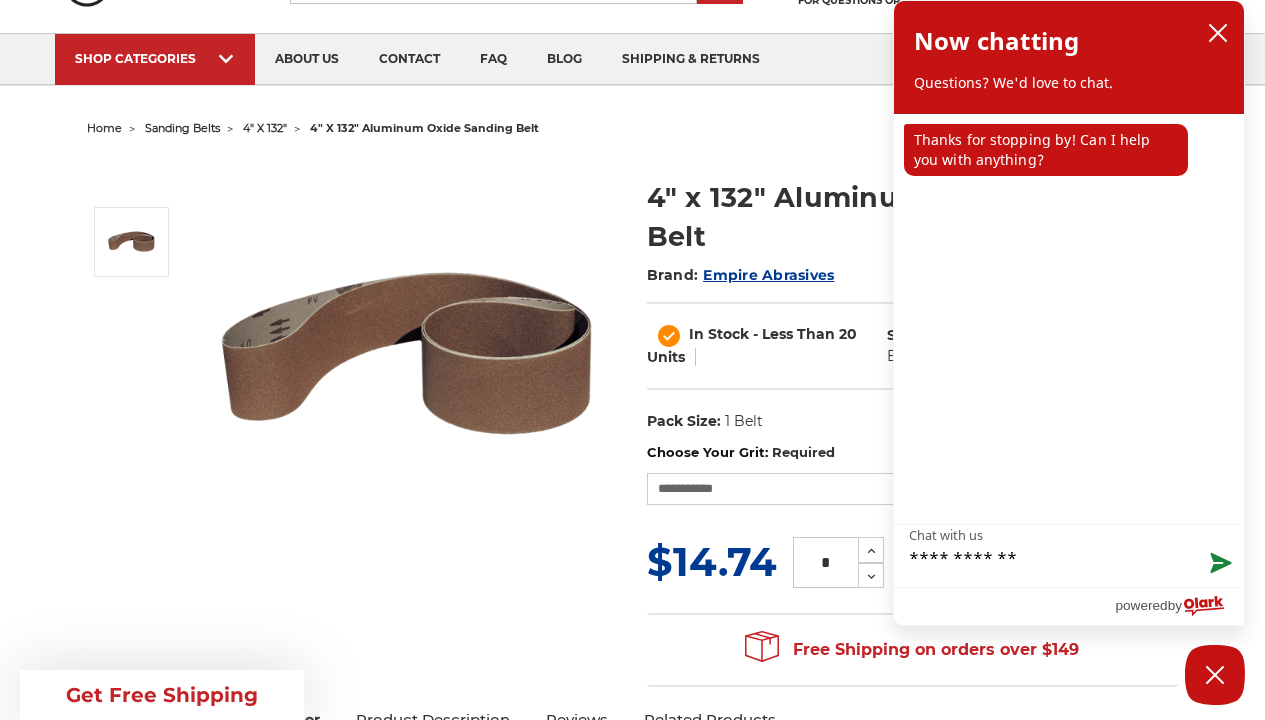 type on "**********" 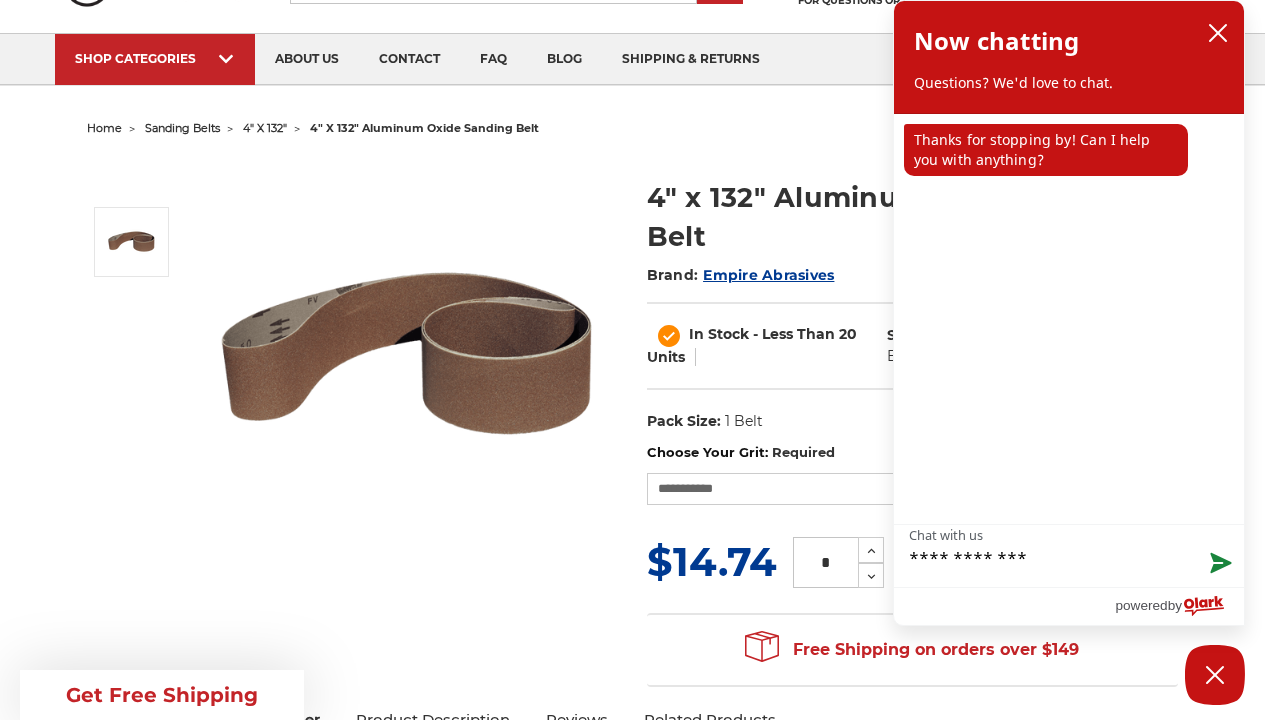 type on "**********" 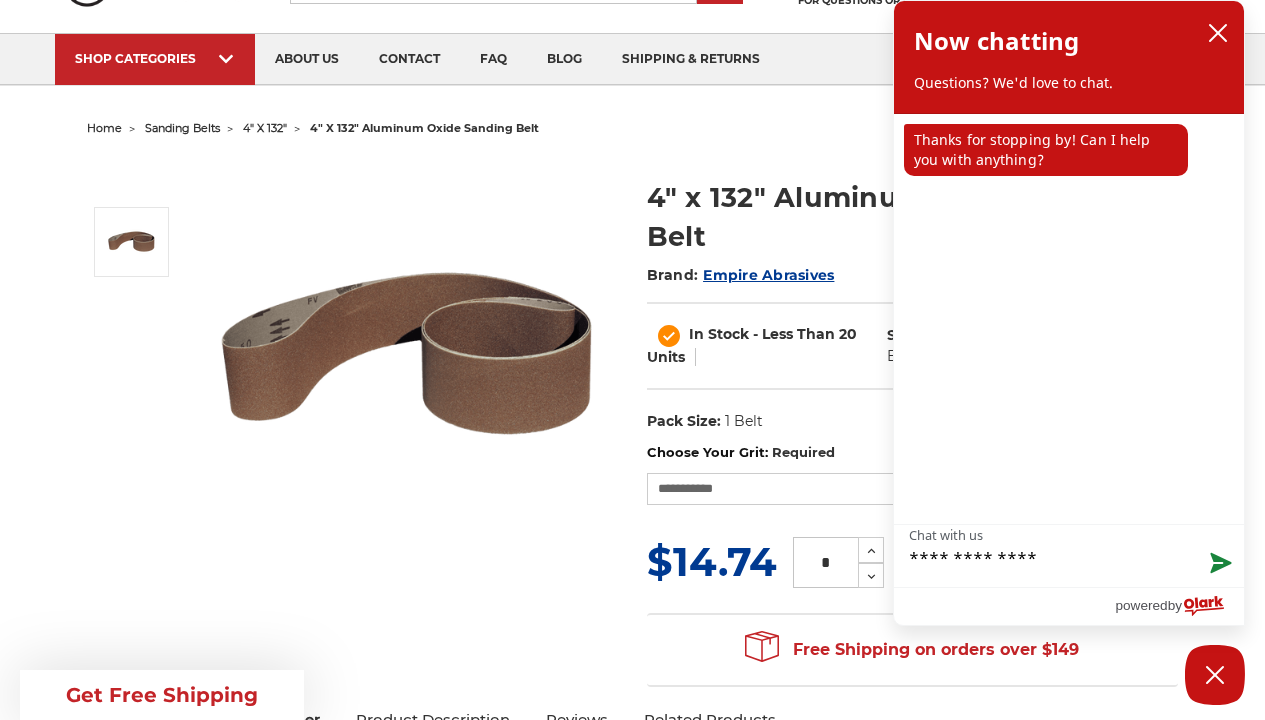 type on "**********" 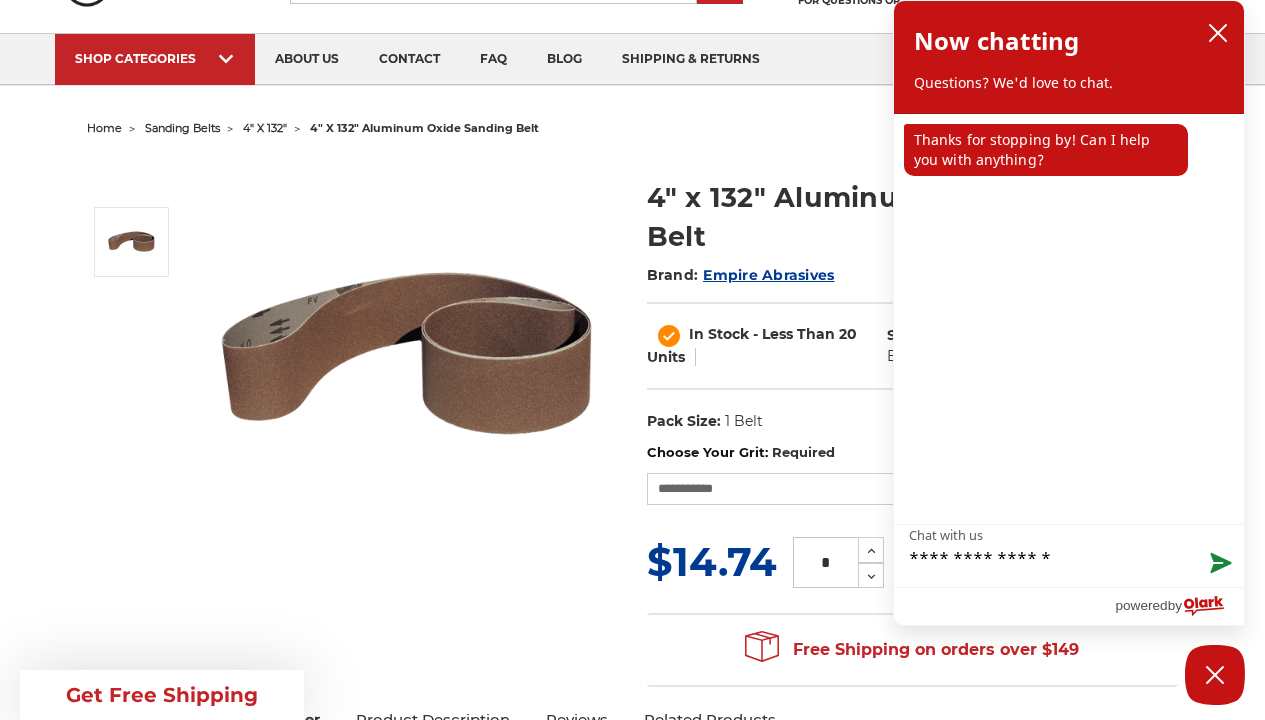 type on "**********" 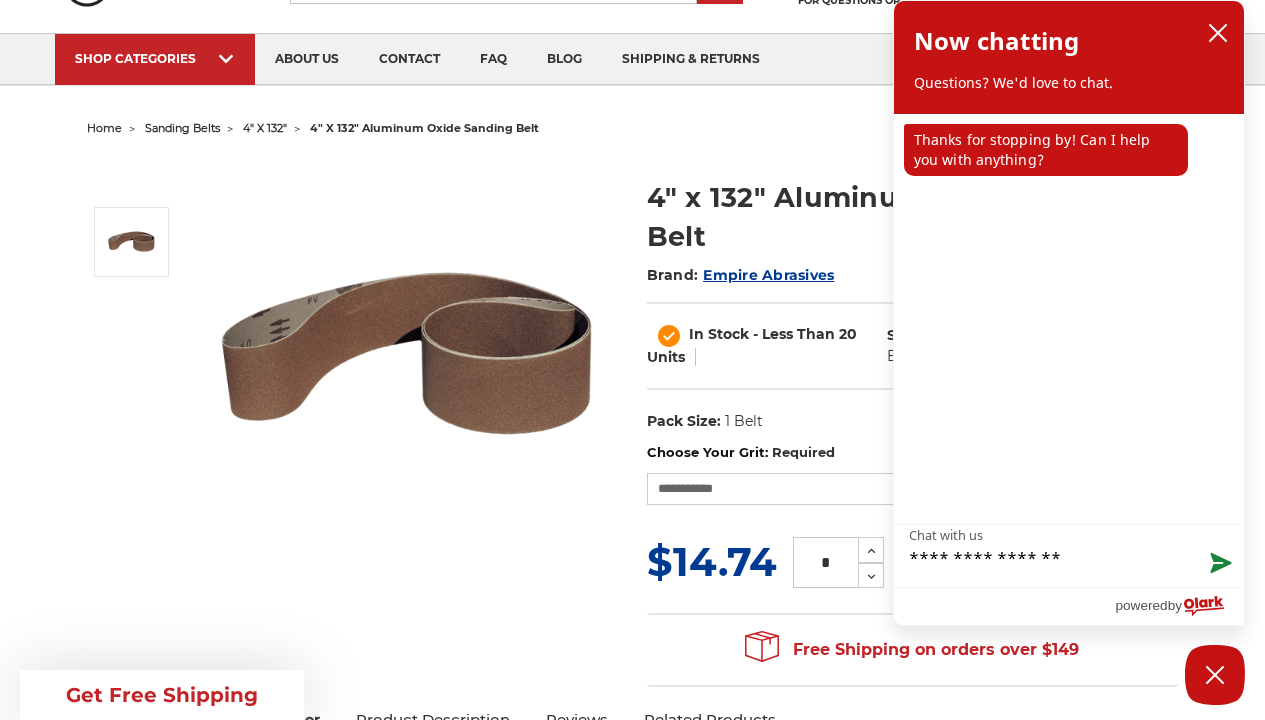 type on "**********" 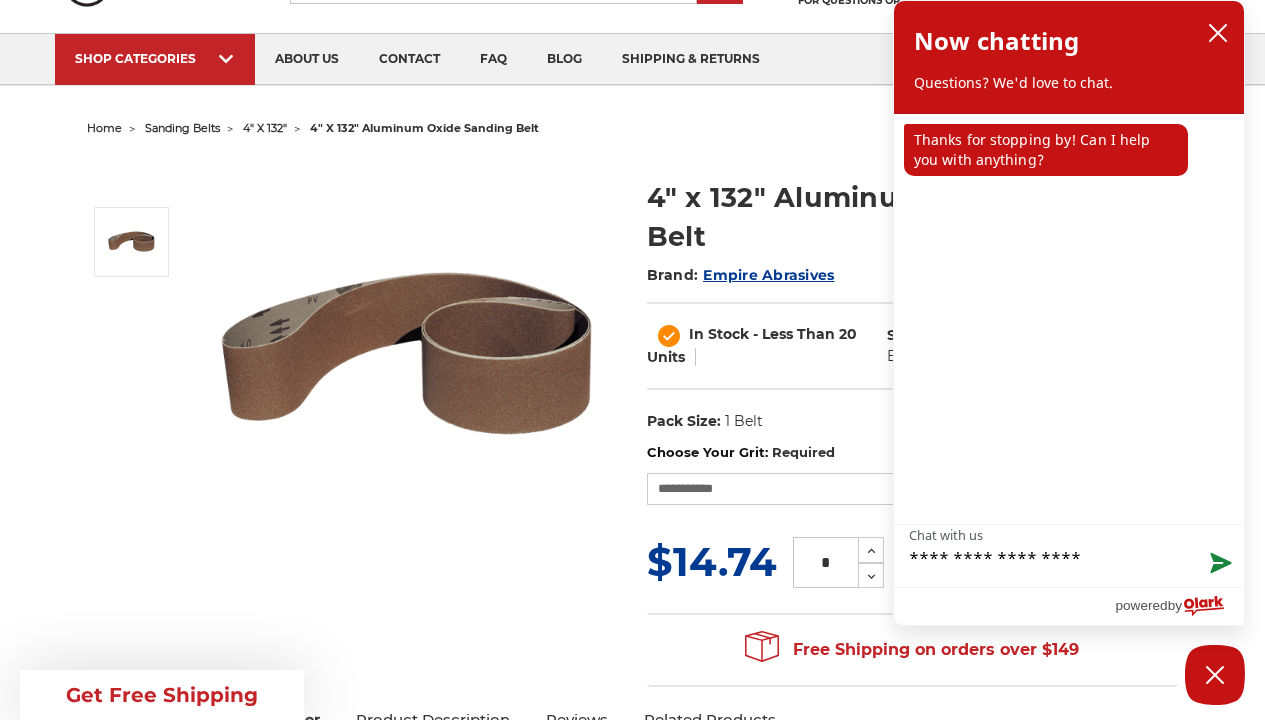 type on "**********" 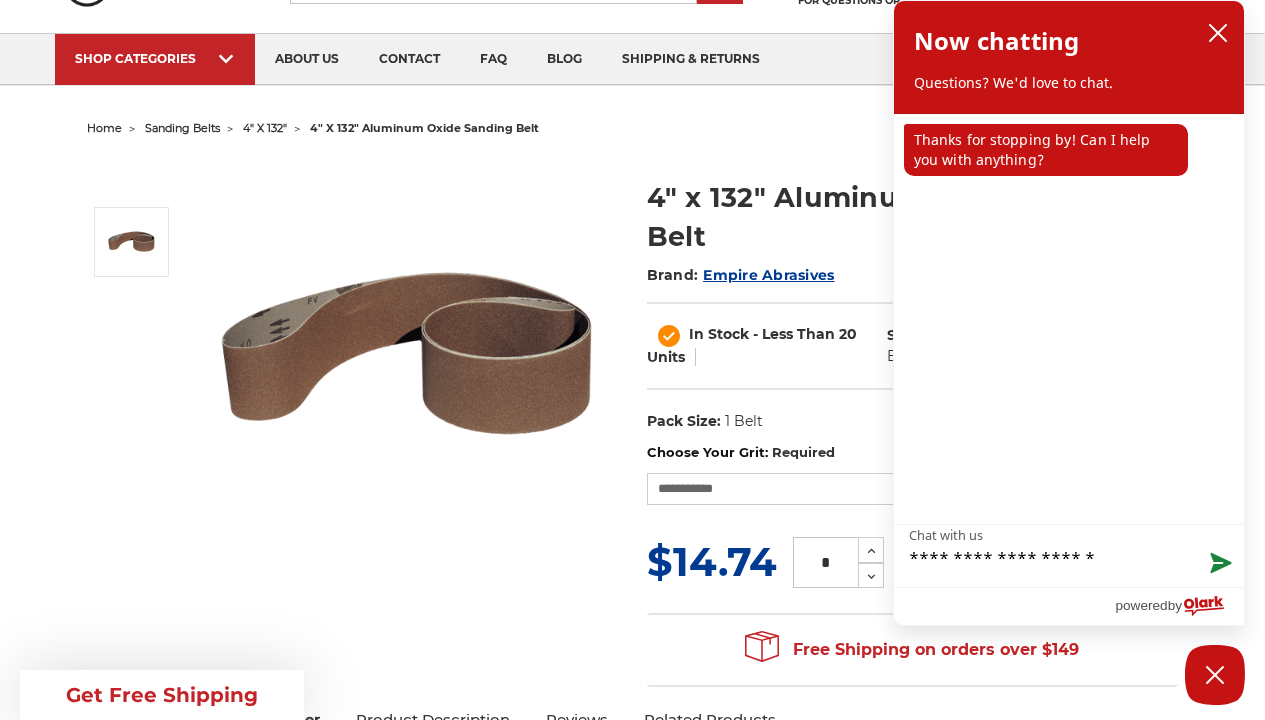 type on "**********" 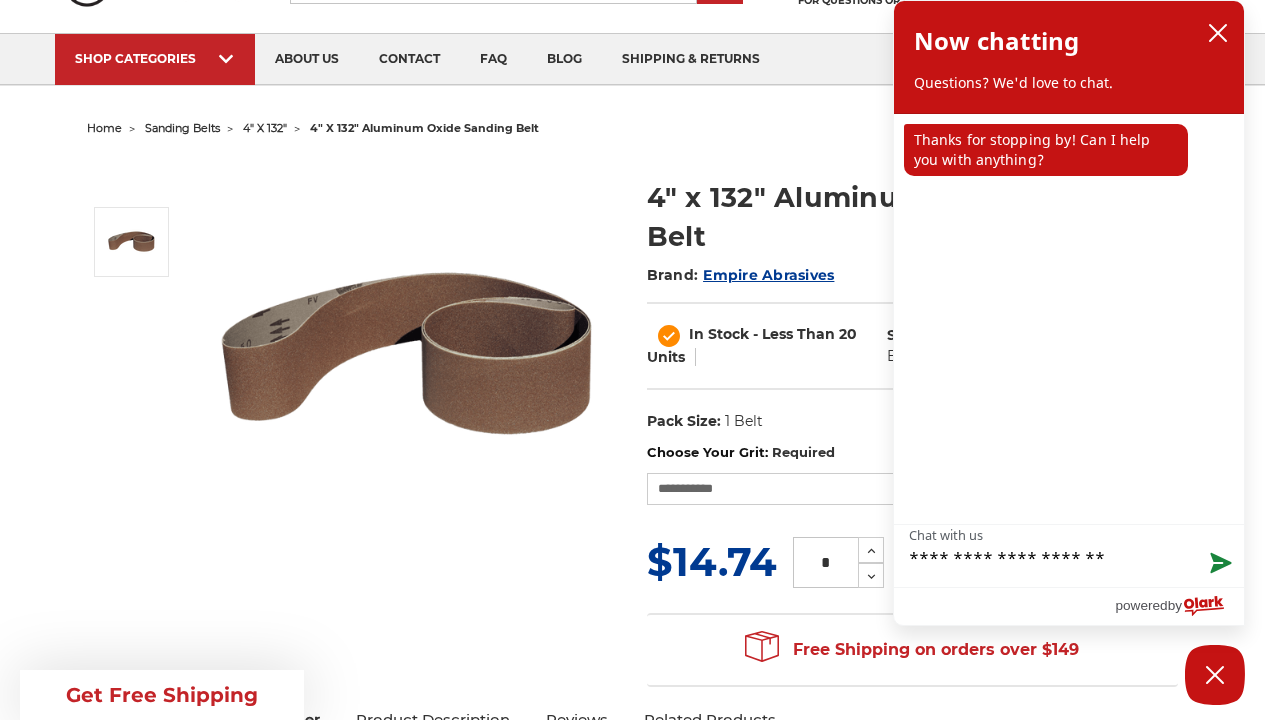 type on "**********" 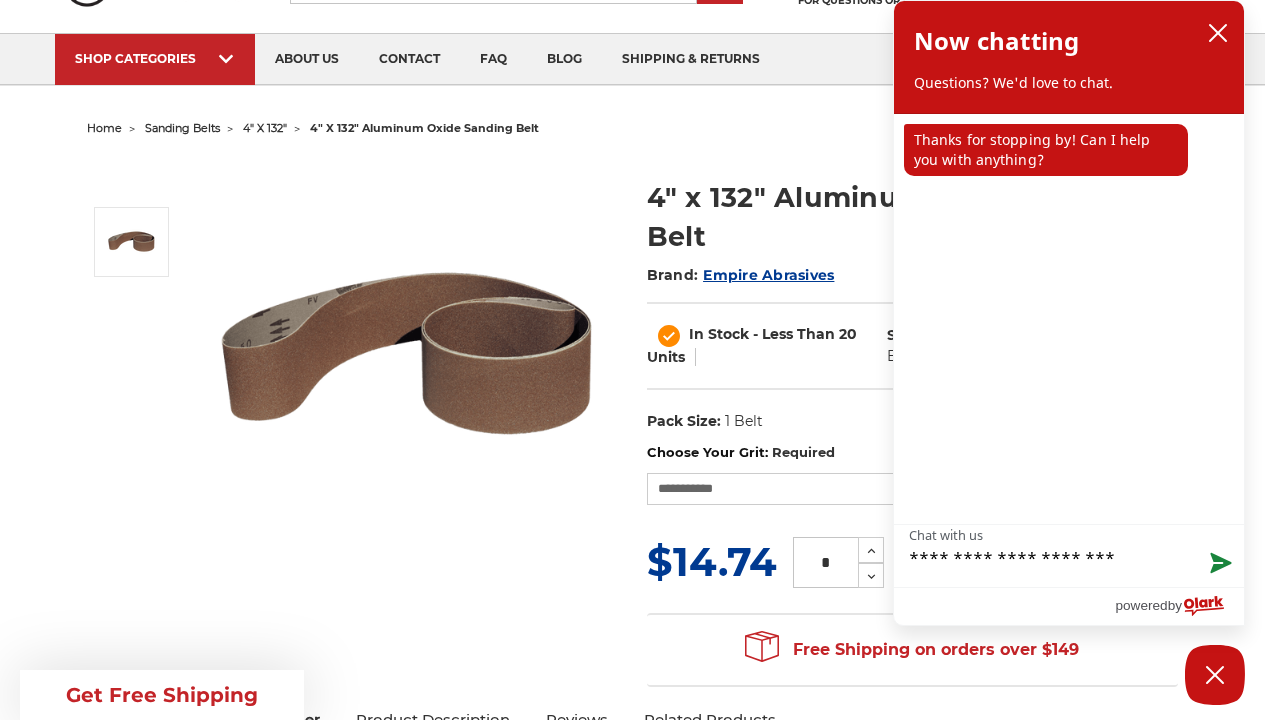 type on "**********" 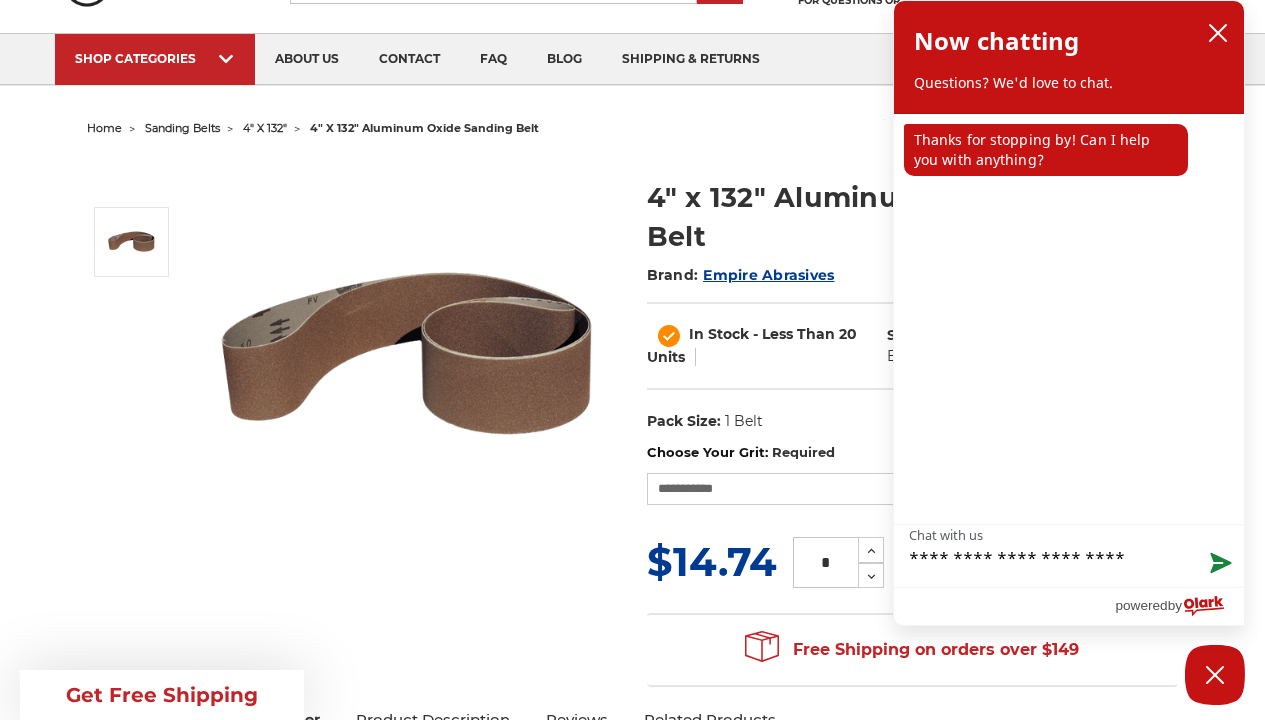 type on "**********" 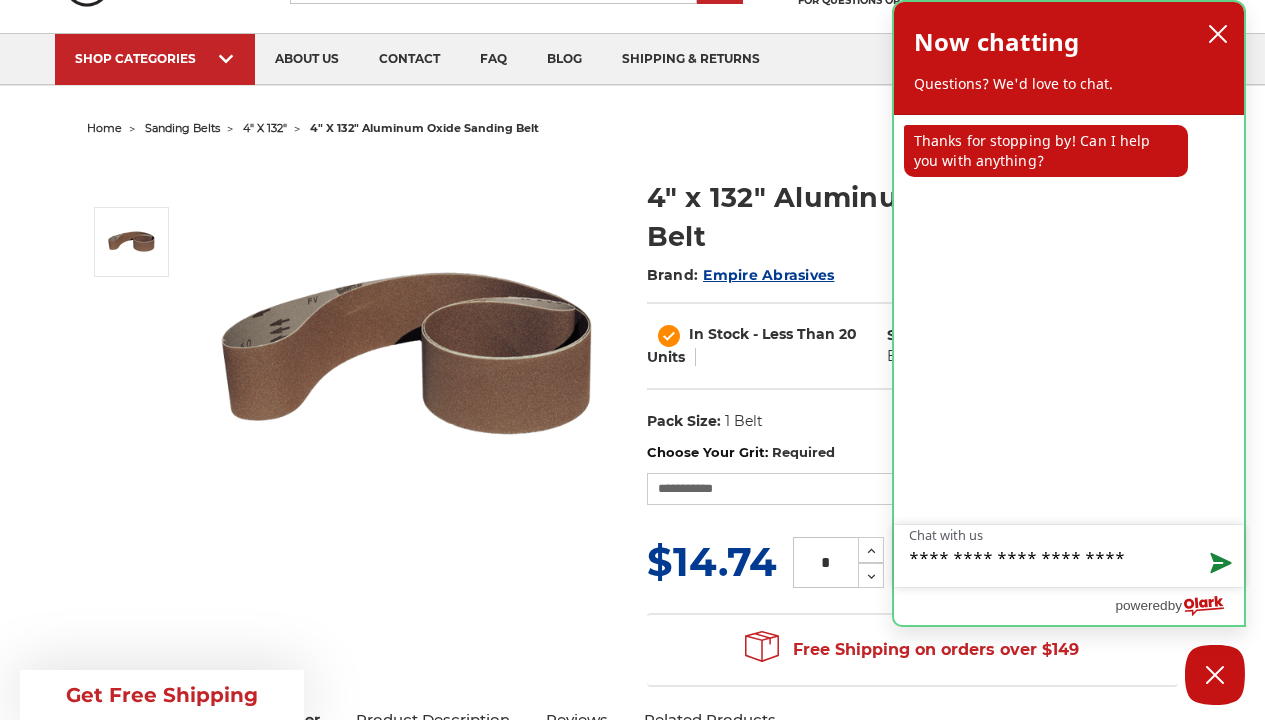 click at bounding box center (1219, 564) 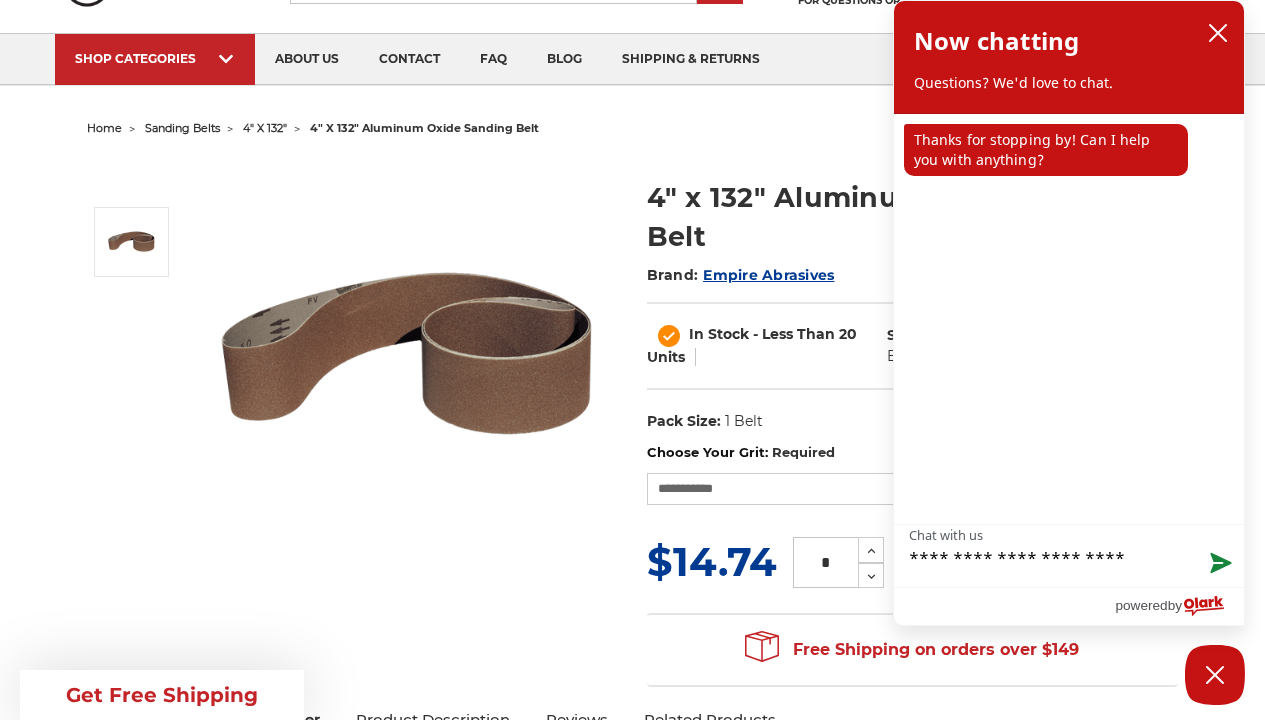 type 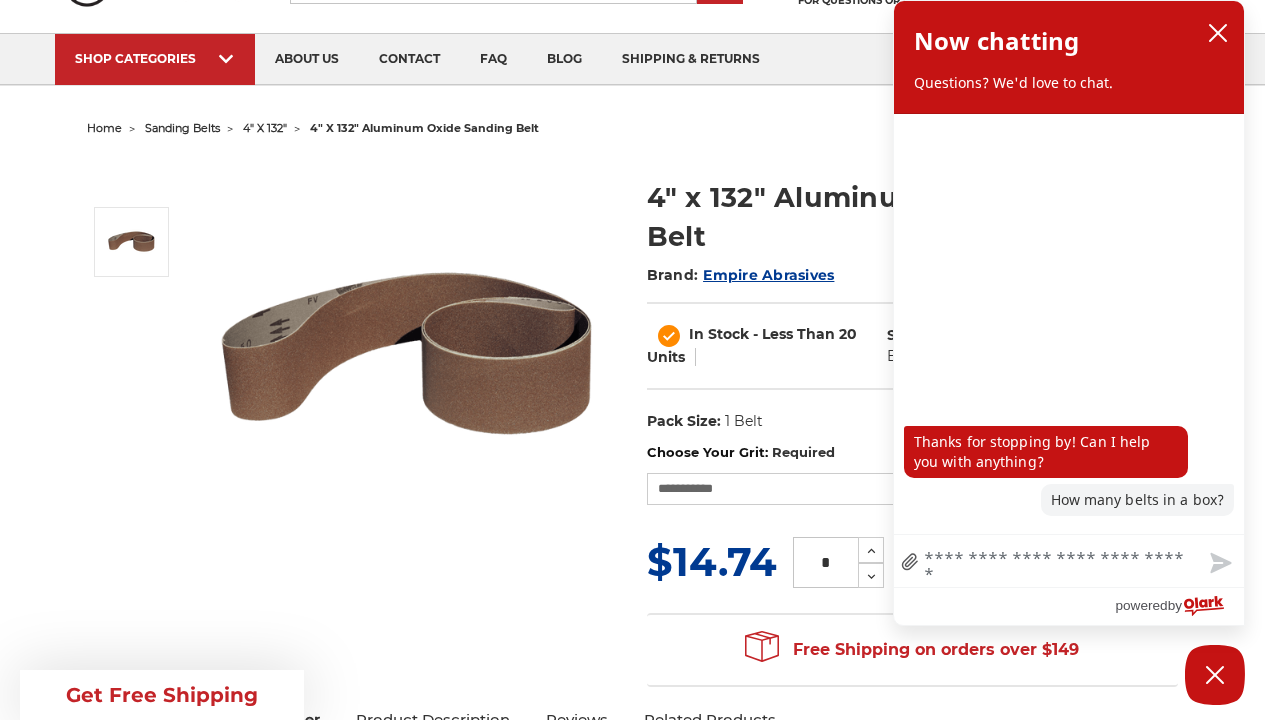 type on "*" 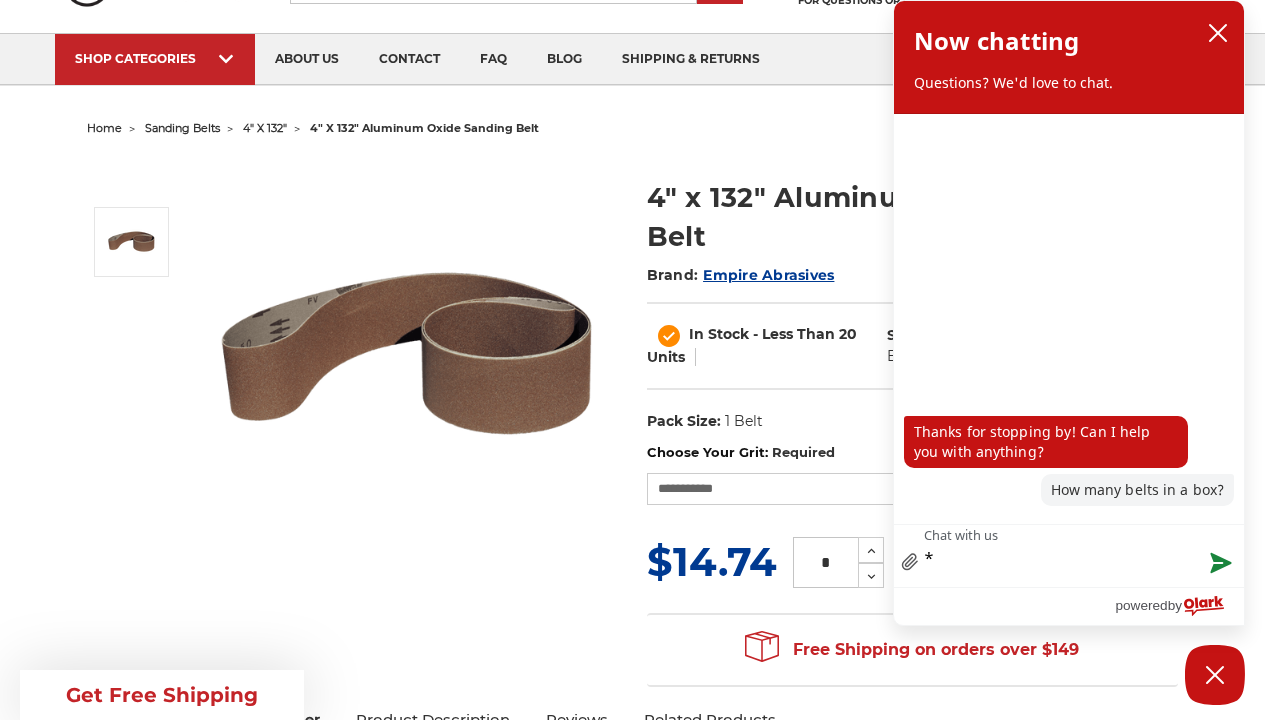 type on "**" 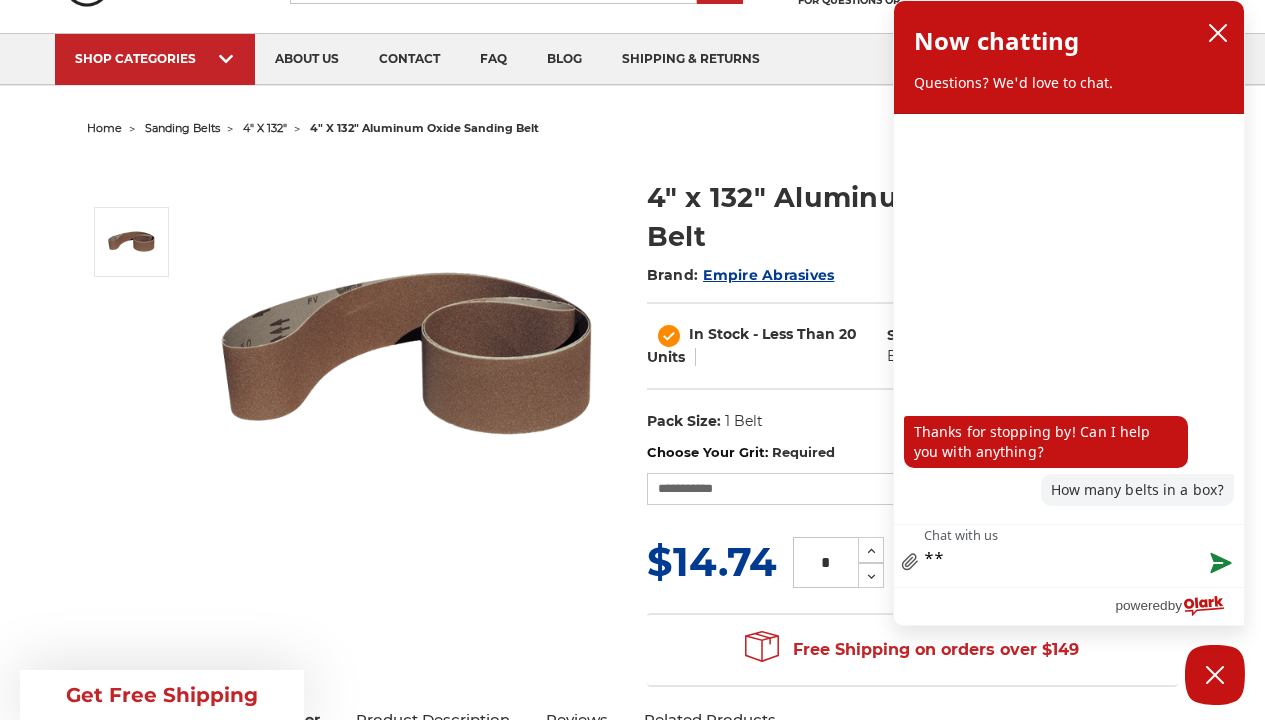 type on "***" 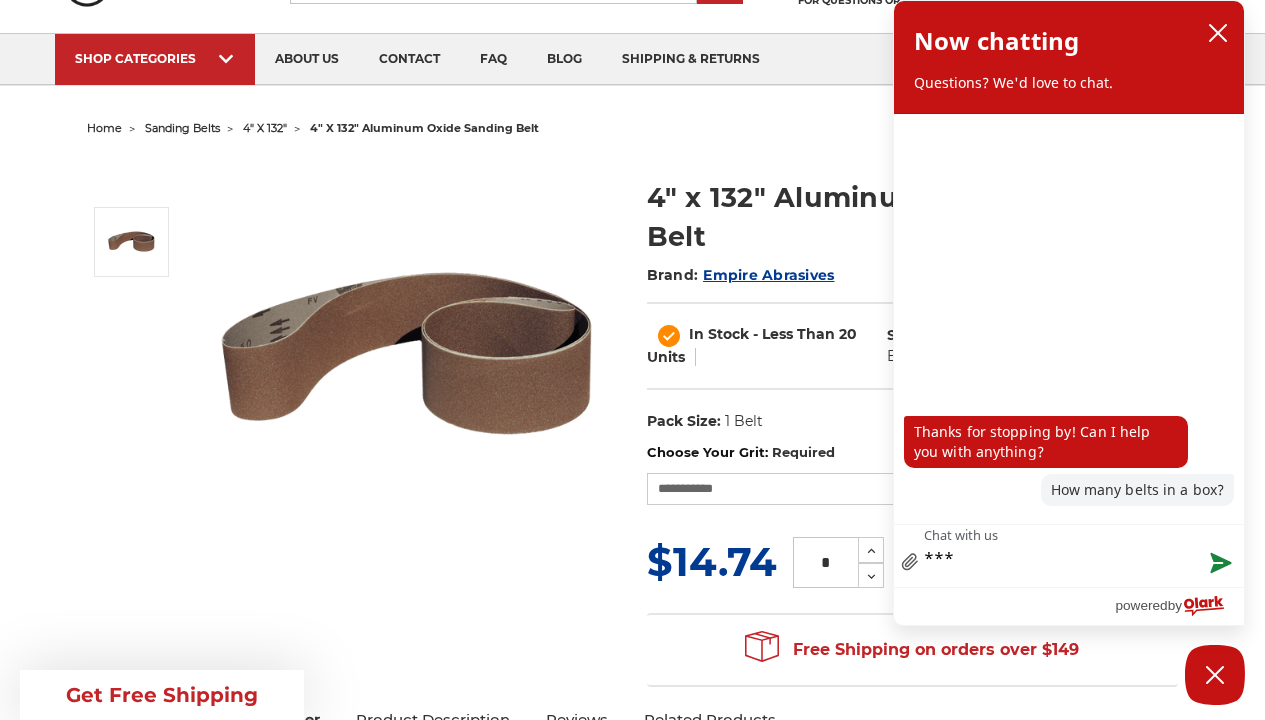 type on "***" 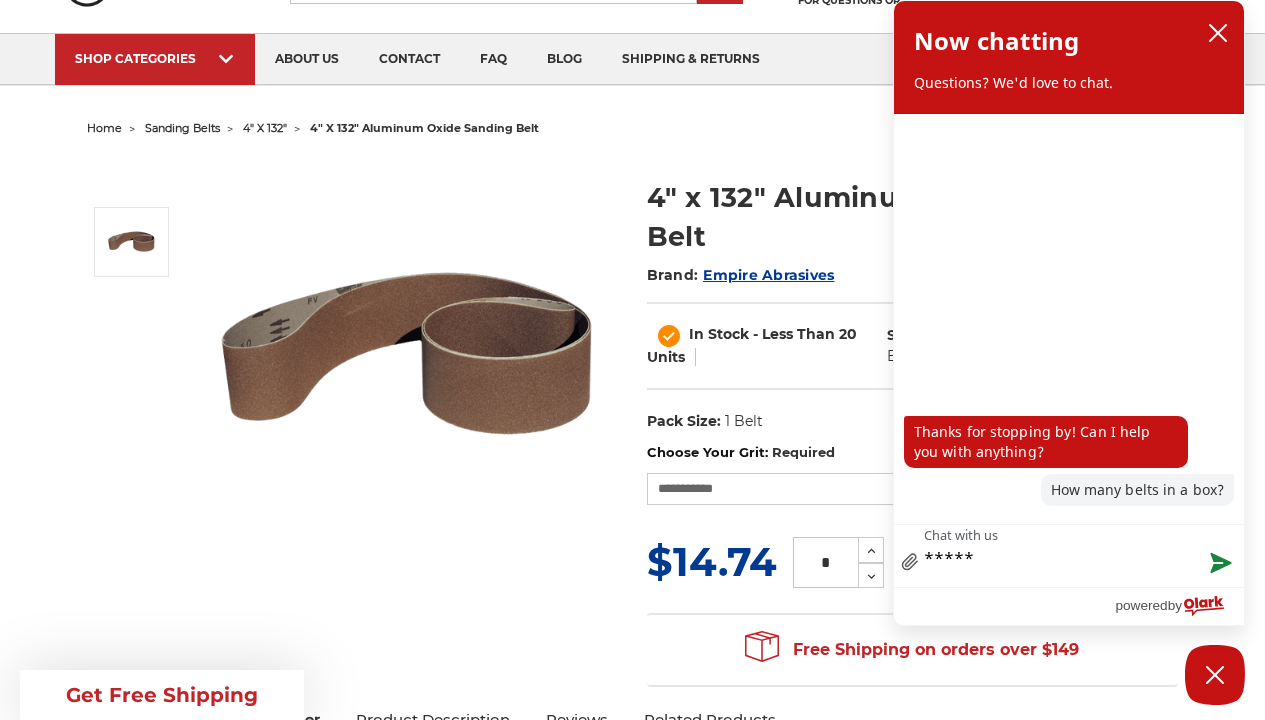 type on "******" 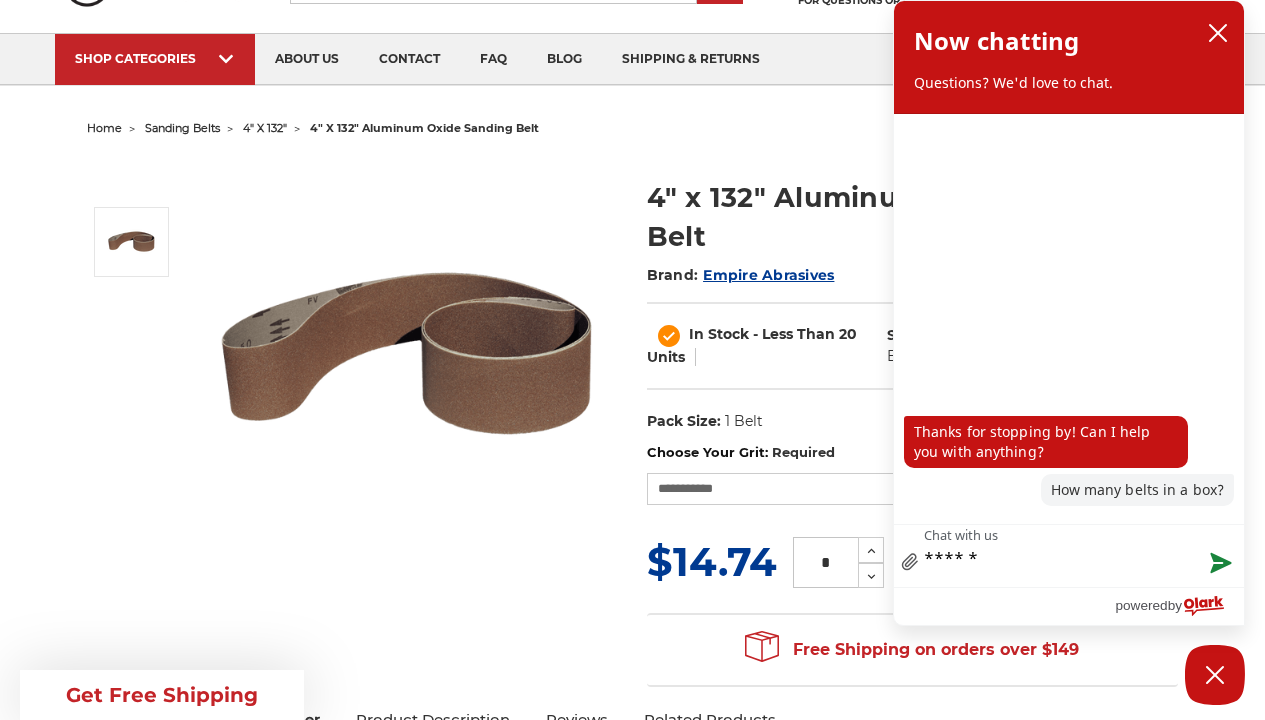 type on "*******" 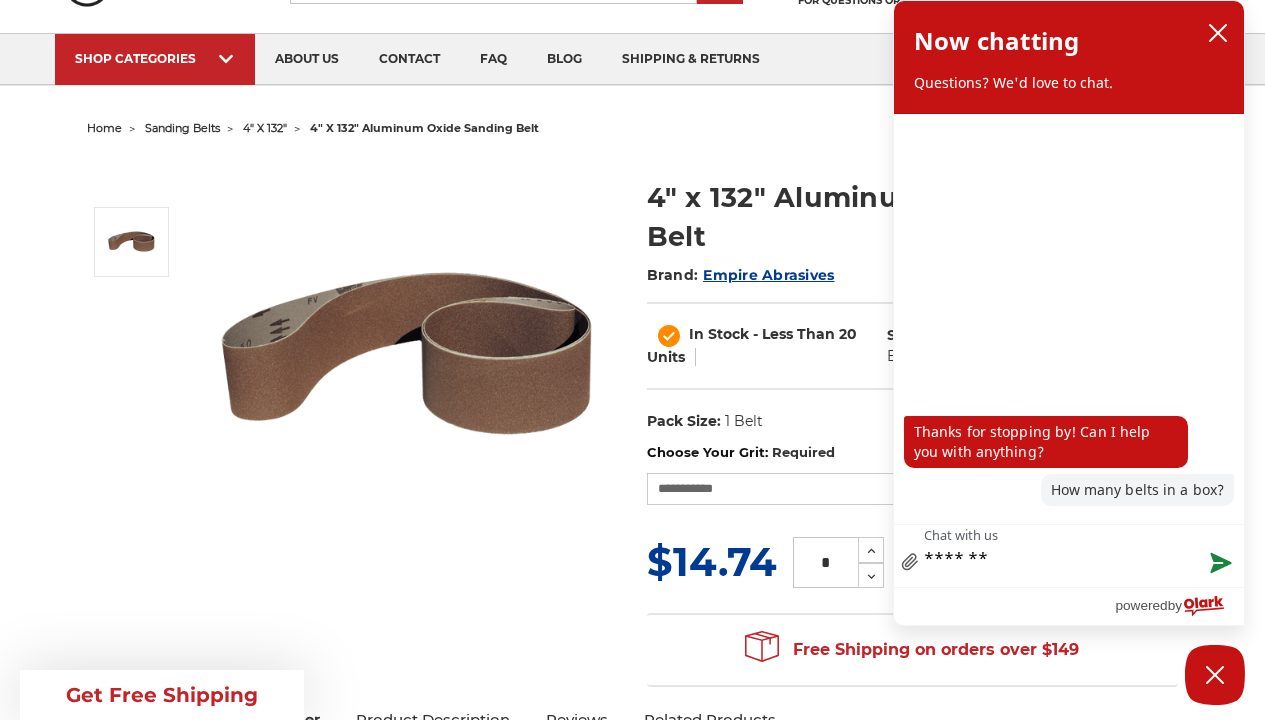 type on "********" 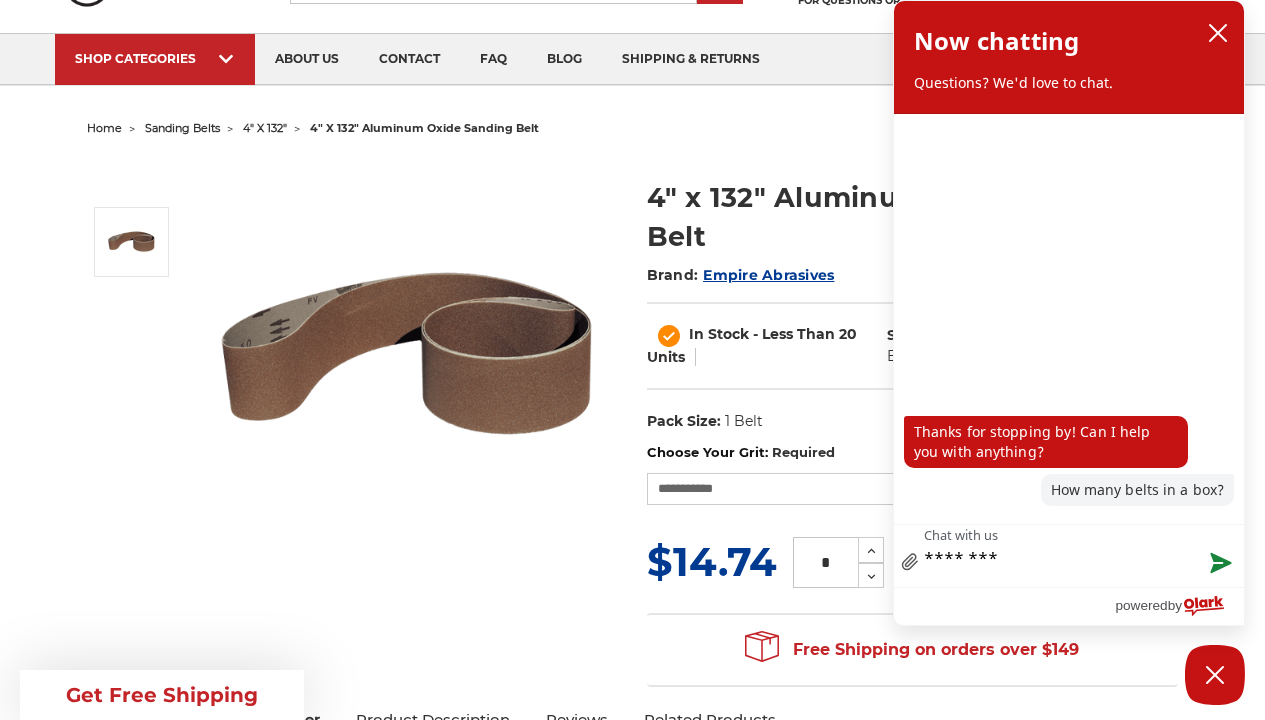 type on "********" 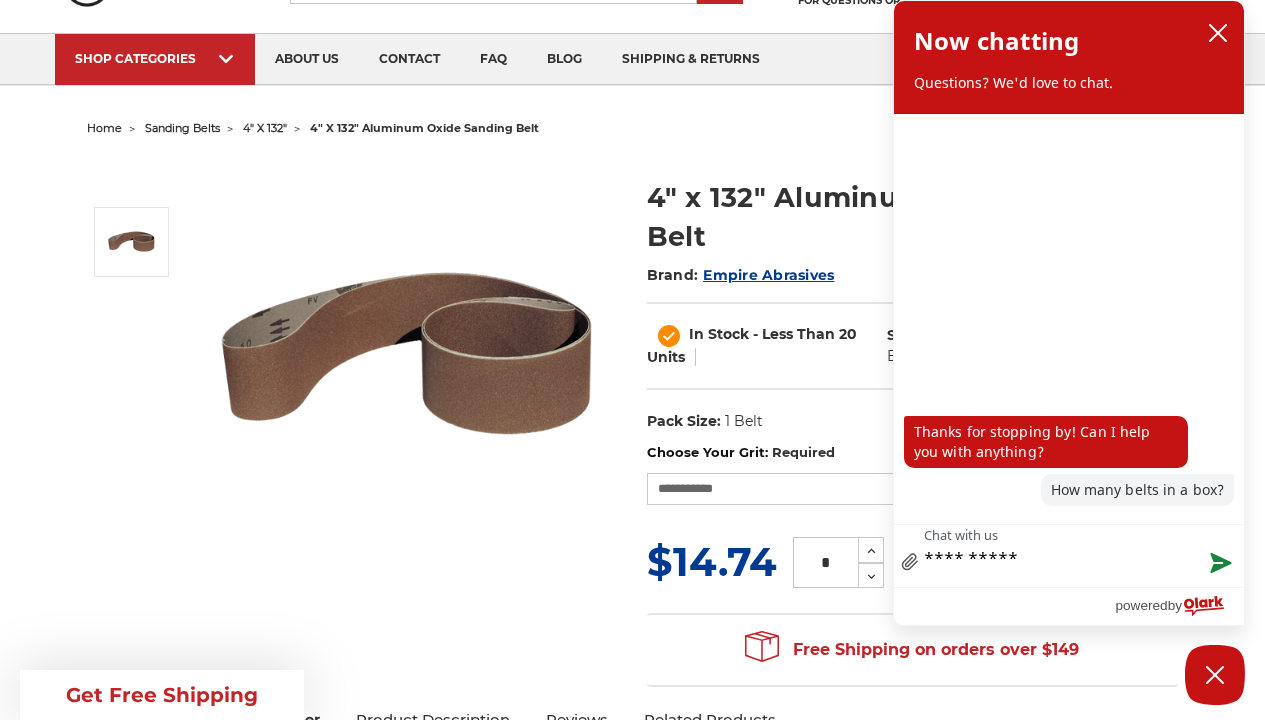 type on "**********" 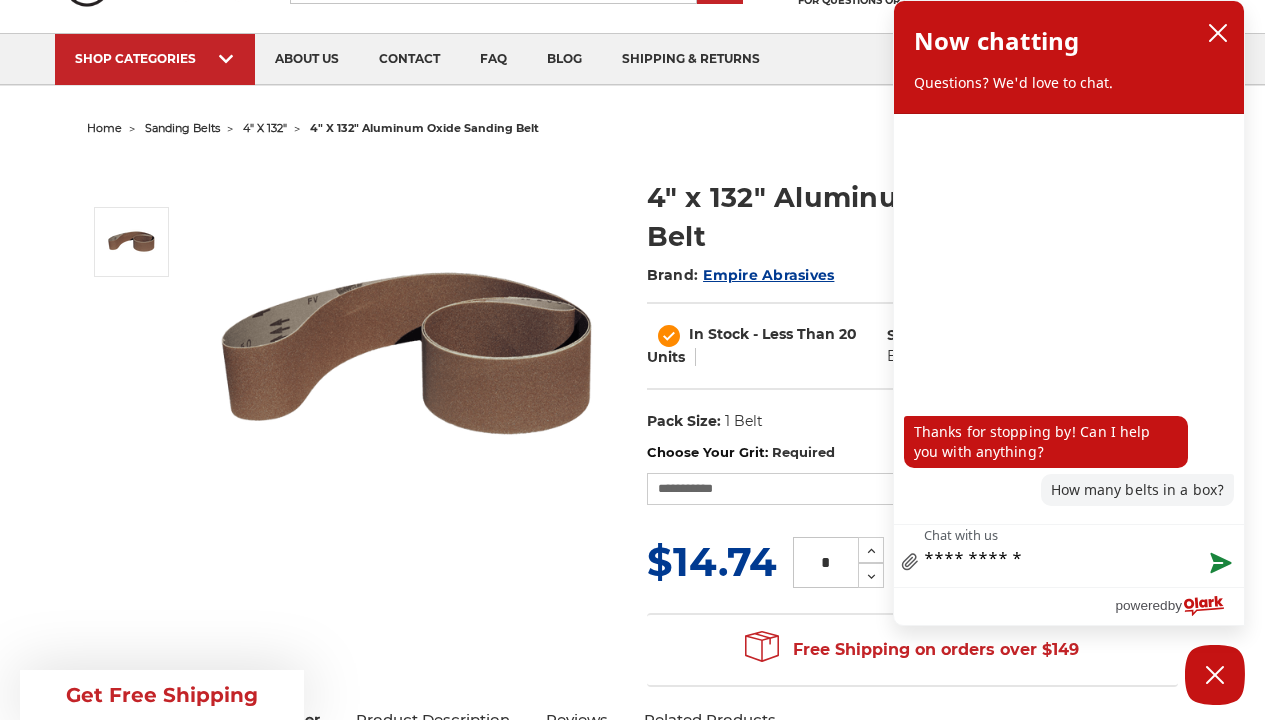 type on "**********" 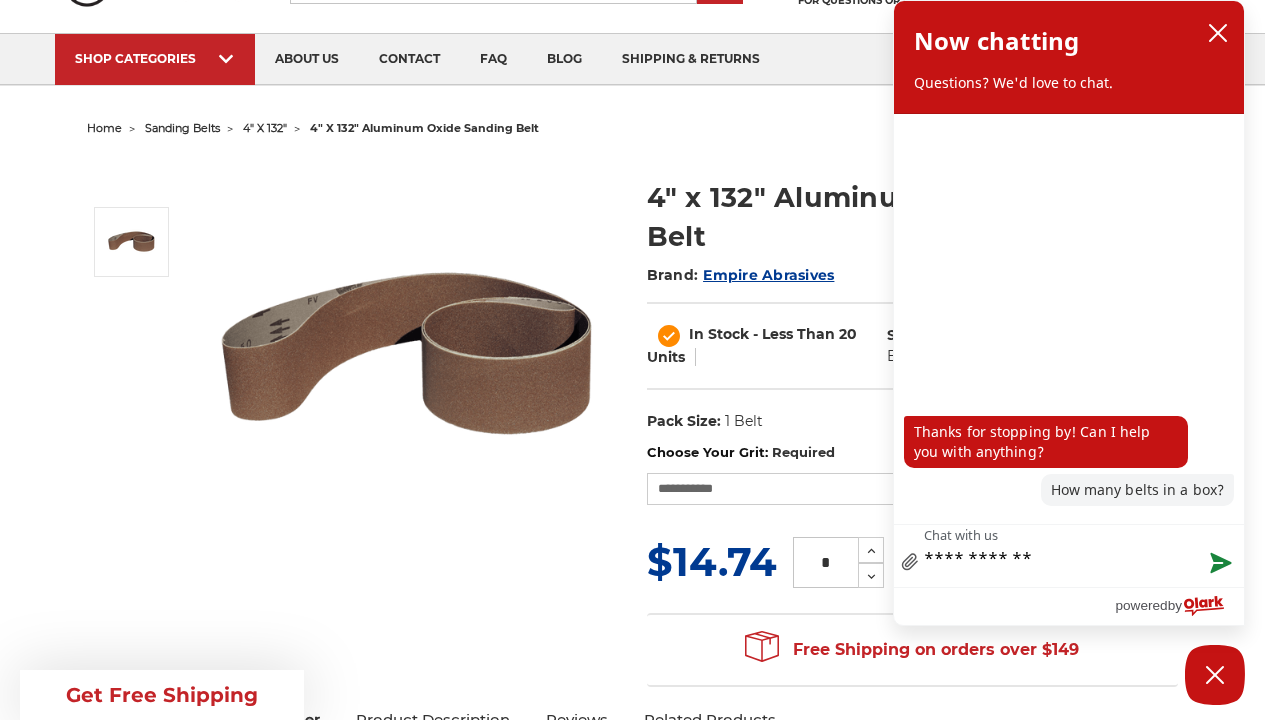 type on "**********" 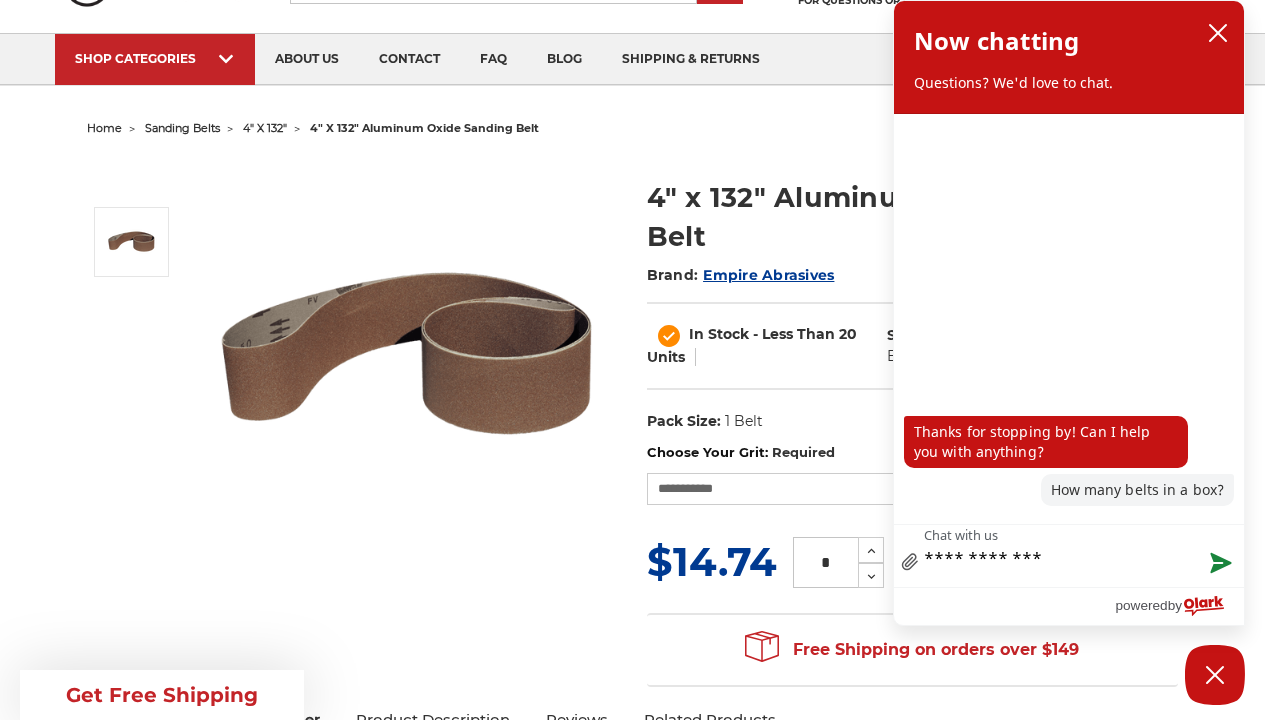 type on "**********" 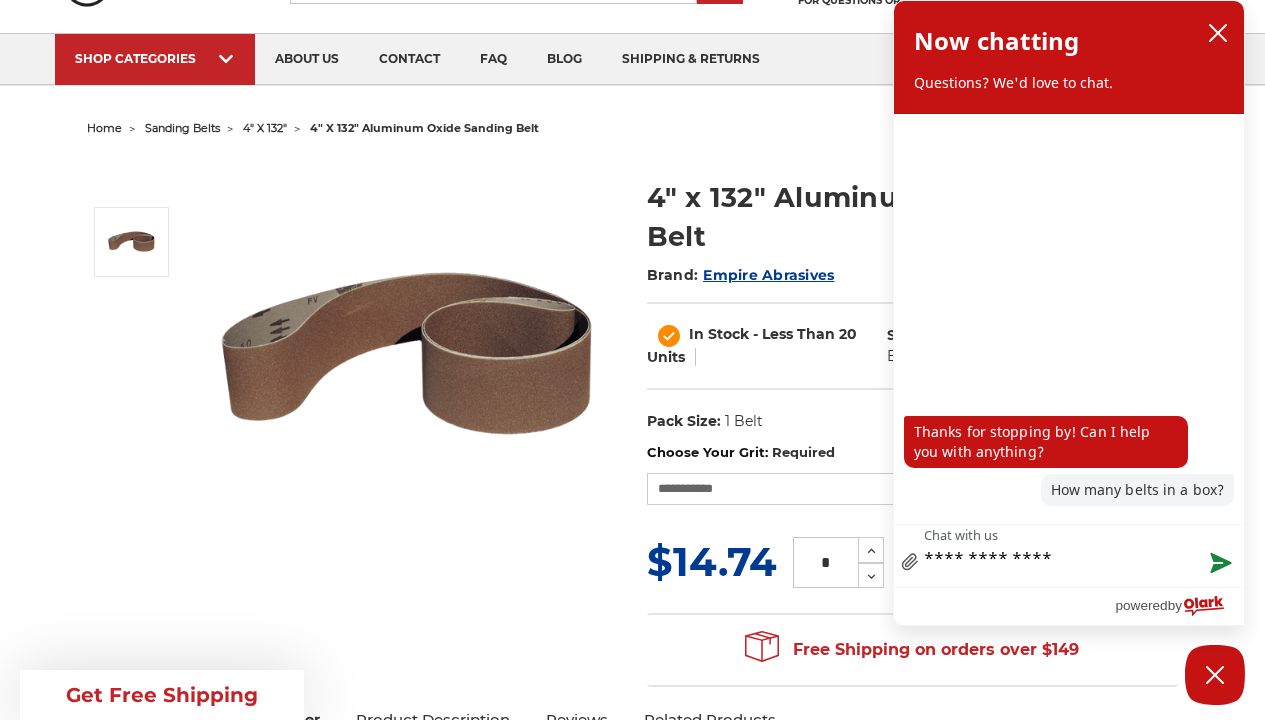 type on "**********" 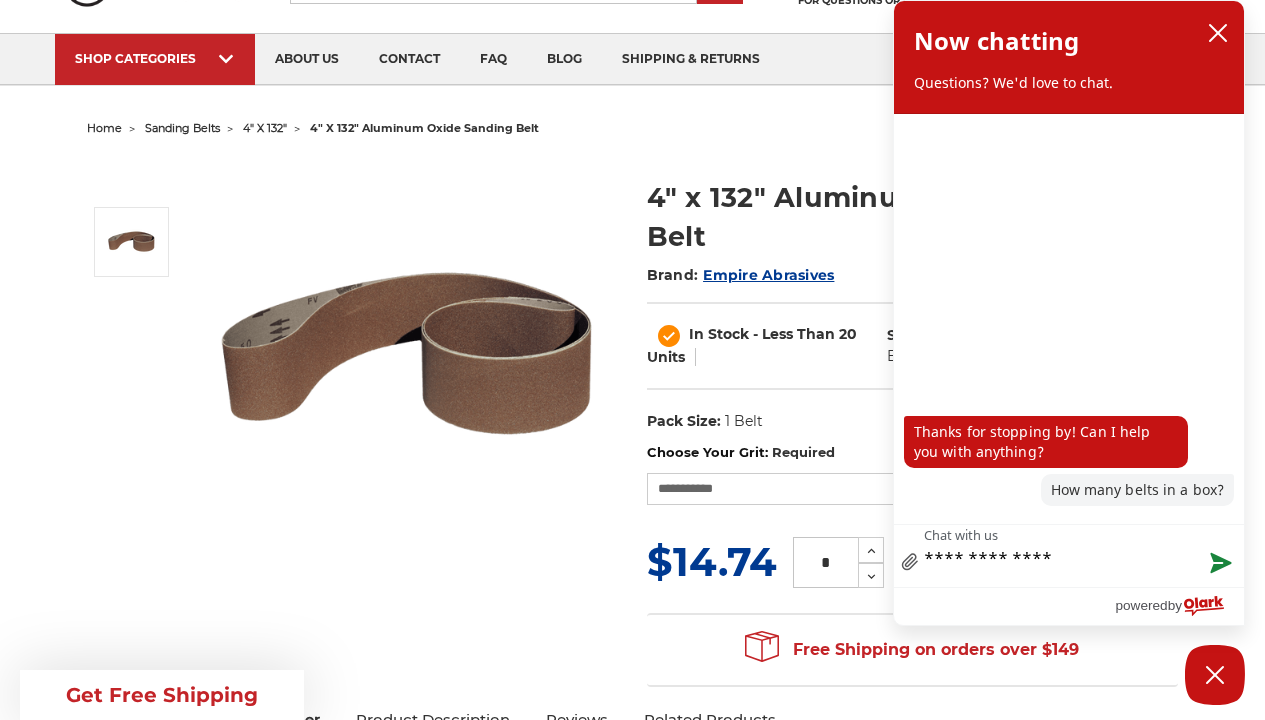 type on "**********" 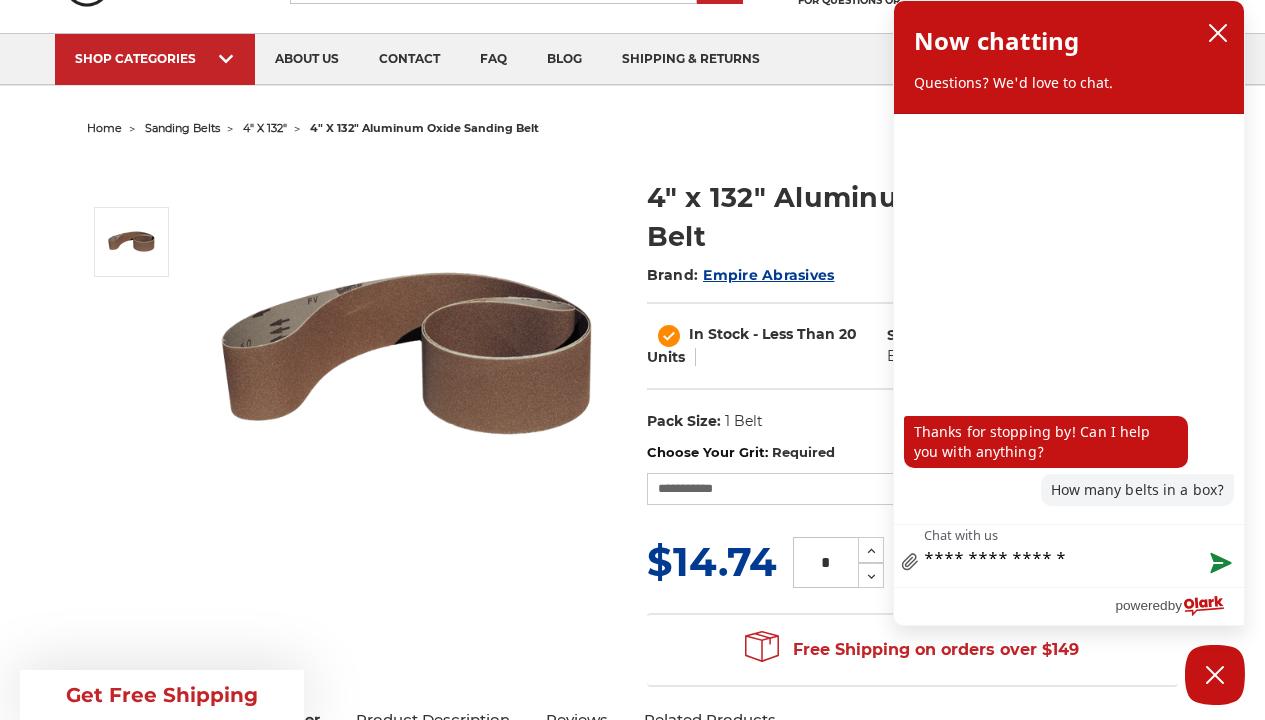 type on "**********" 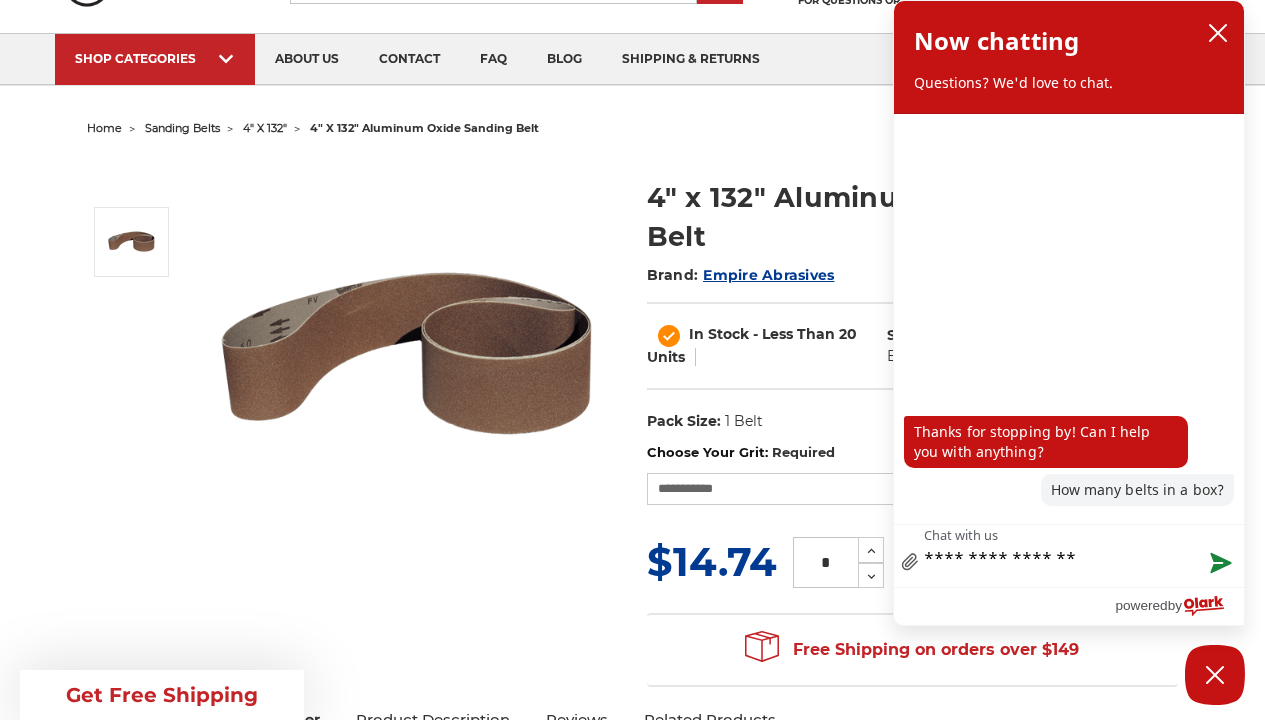 type on "**********" 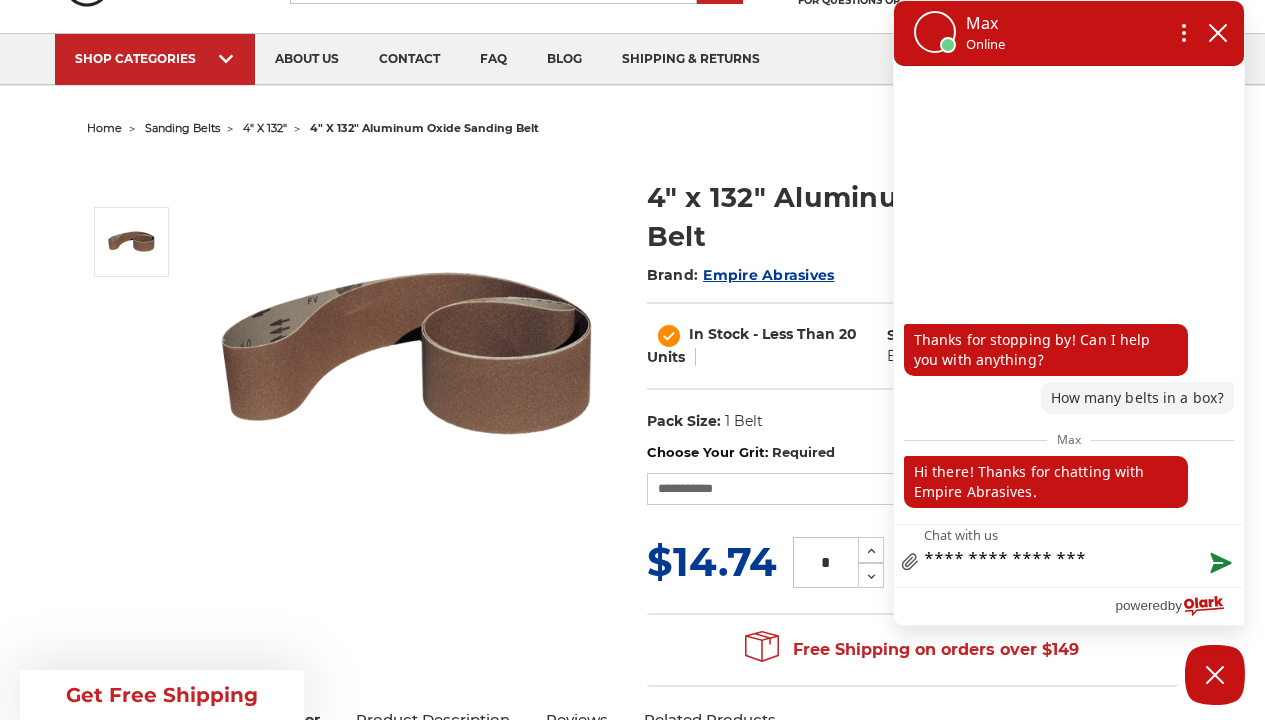 type on "**********" 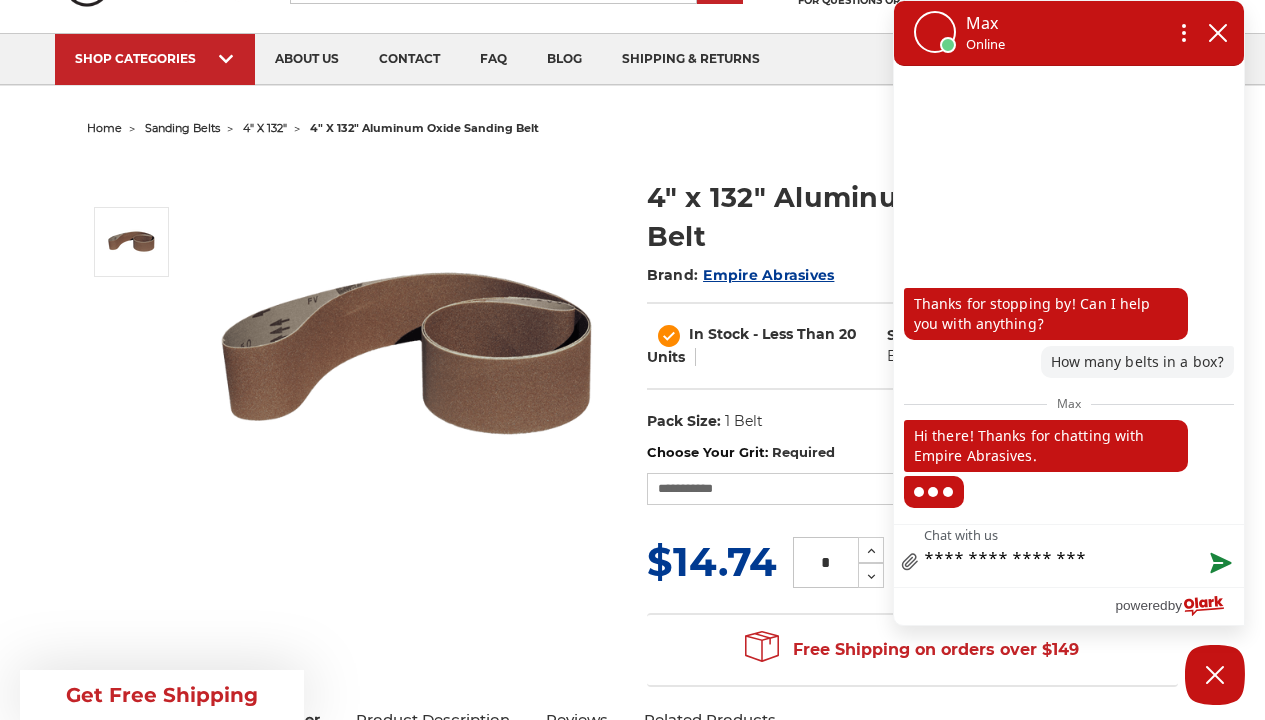 type on "**********" 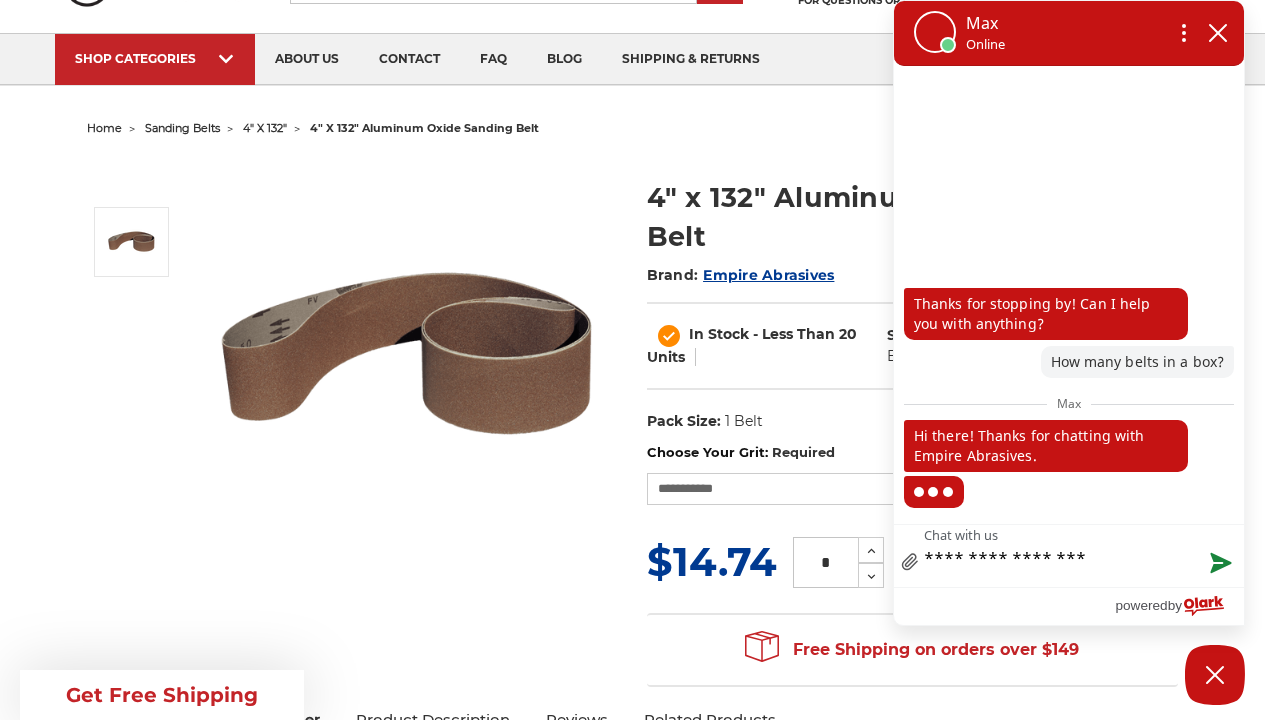 type on "**********" 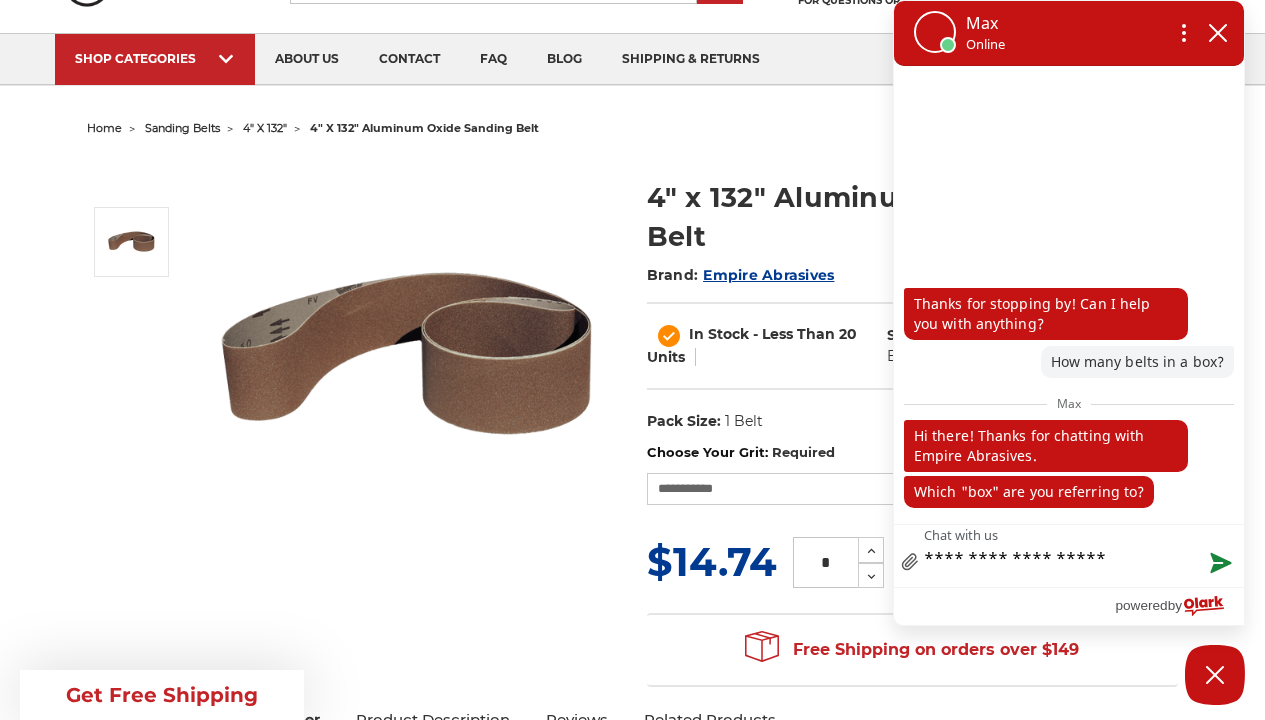 type on "**********" 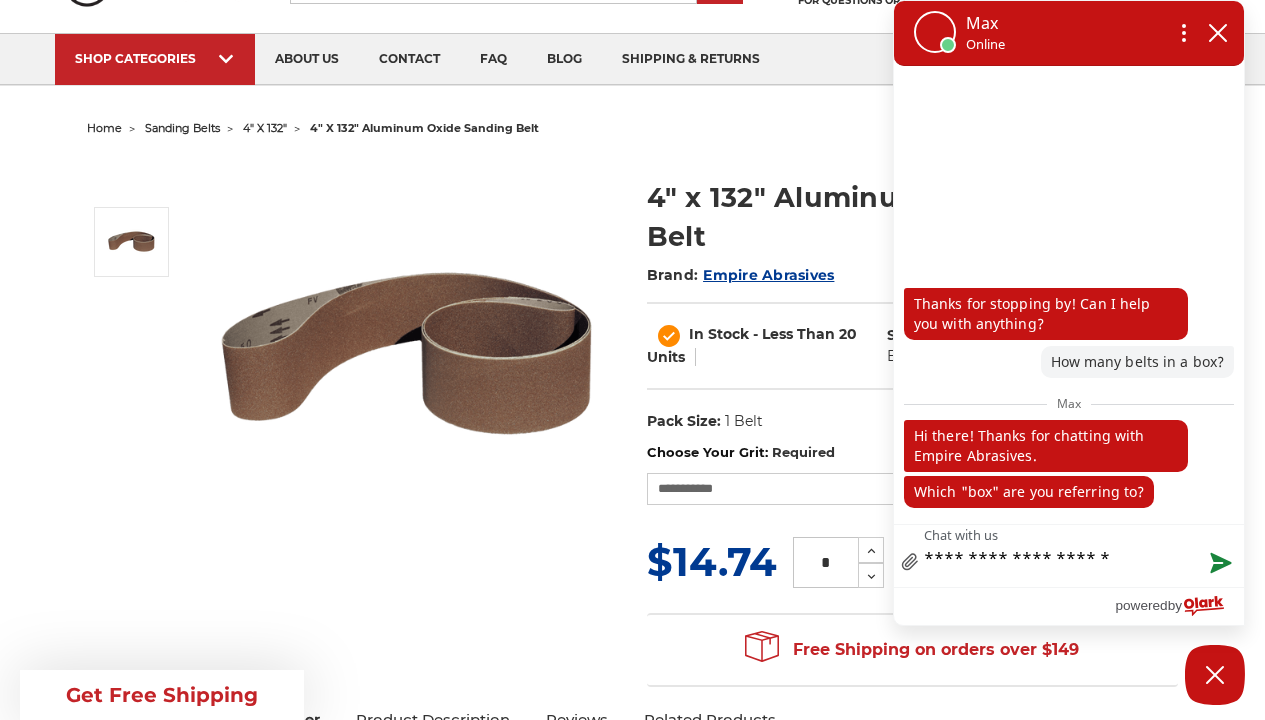 type on "**********" 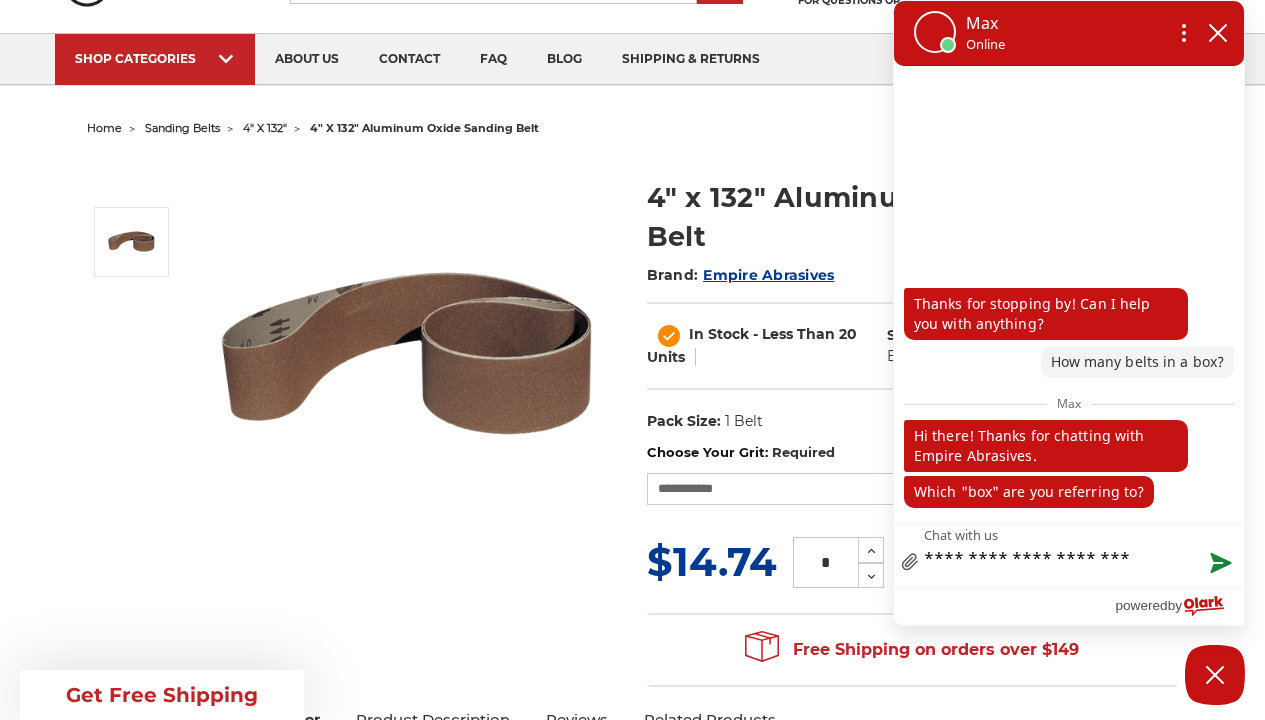 type on "**********" 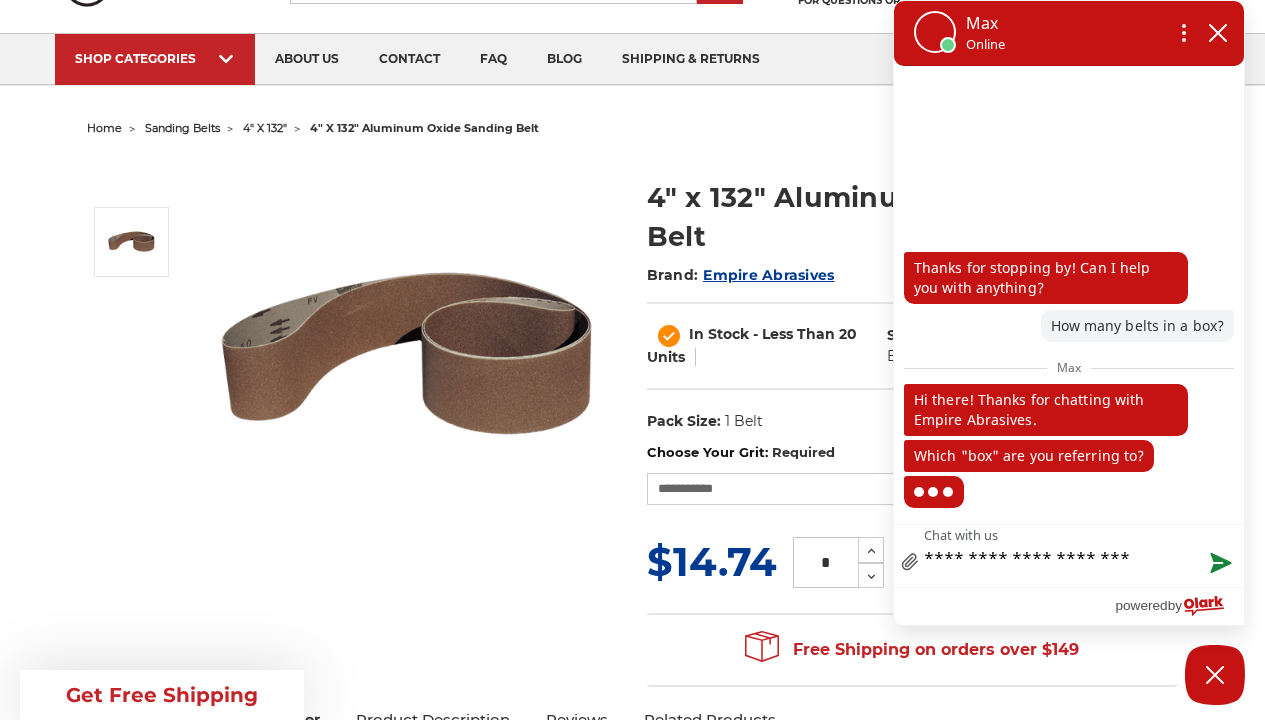 type on "**********" 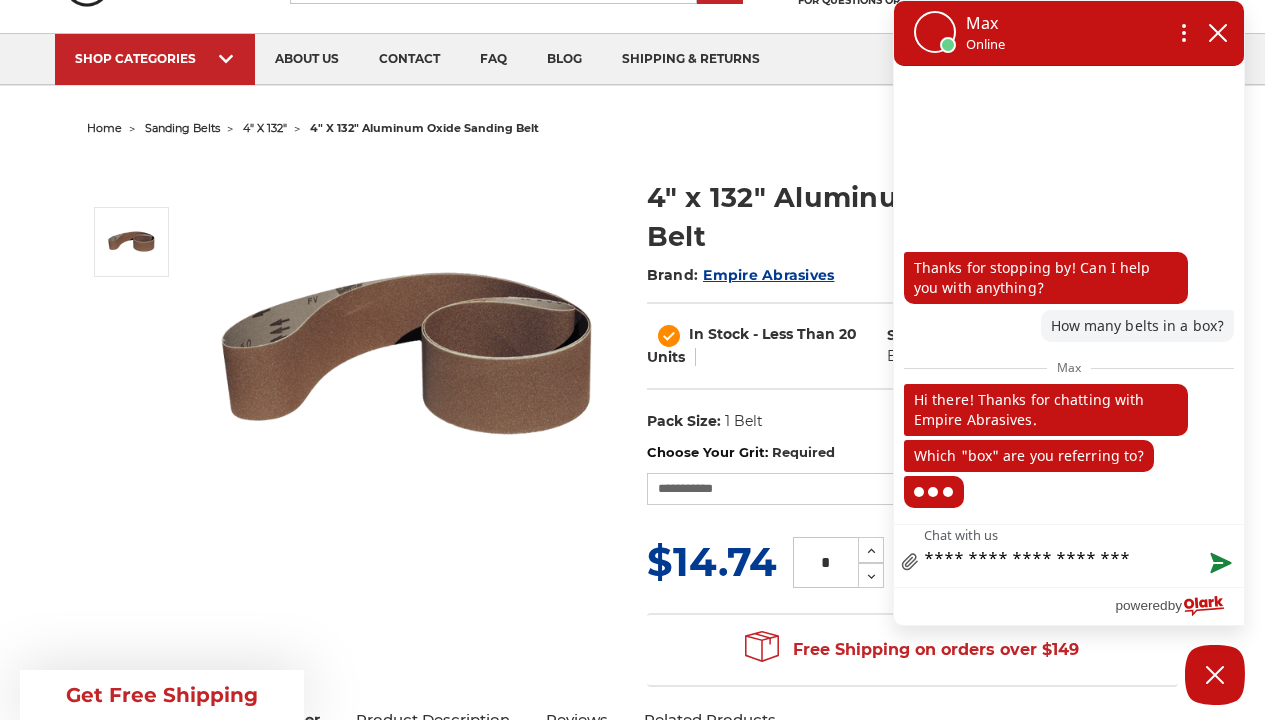 type on "**********" 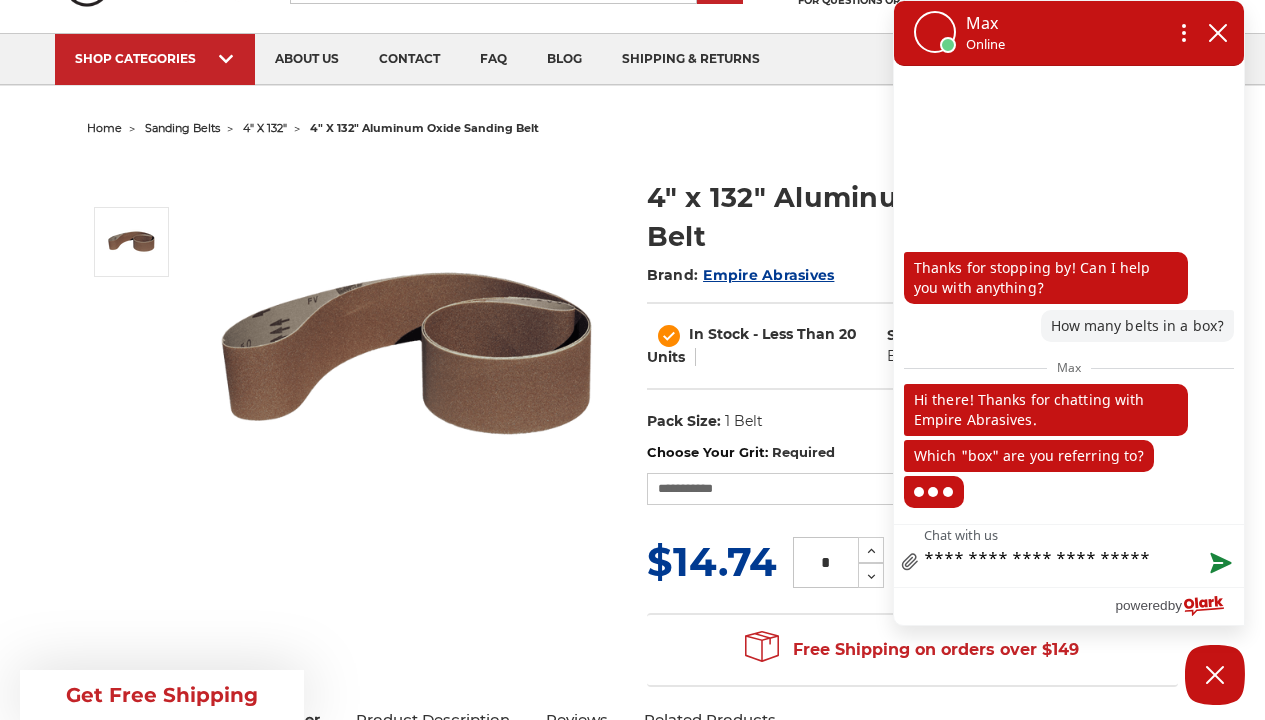 type on "**********" 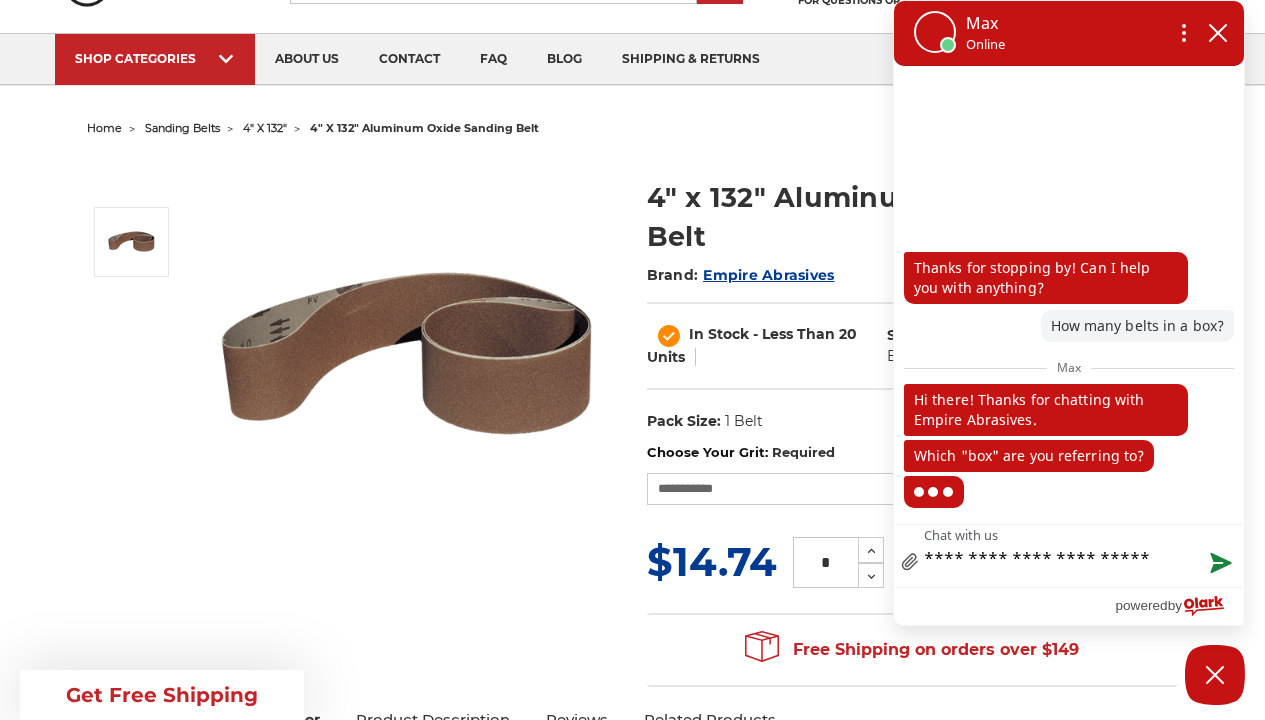 type on "**********" 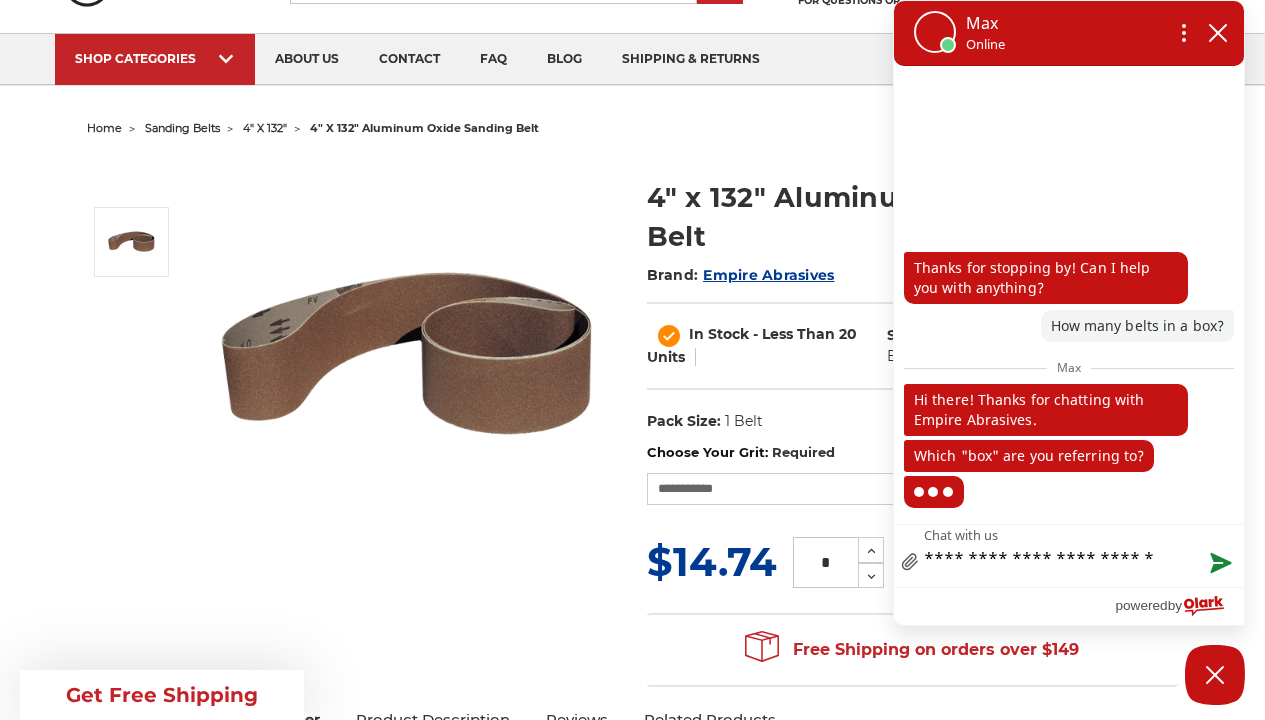 type on "**********" 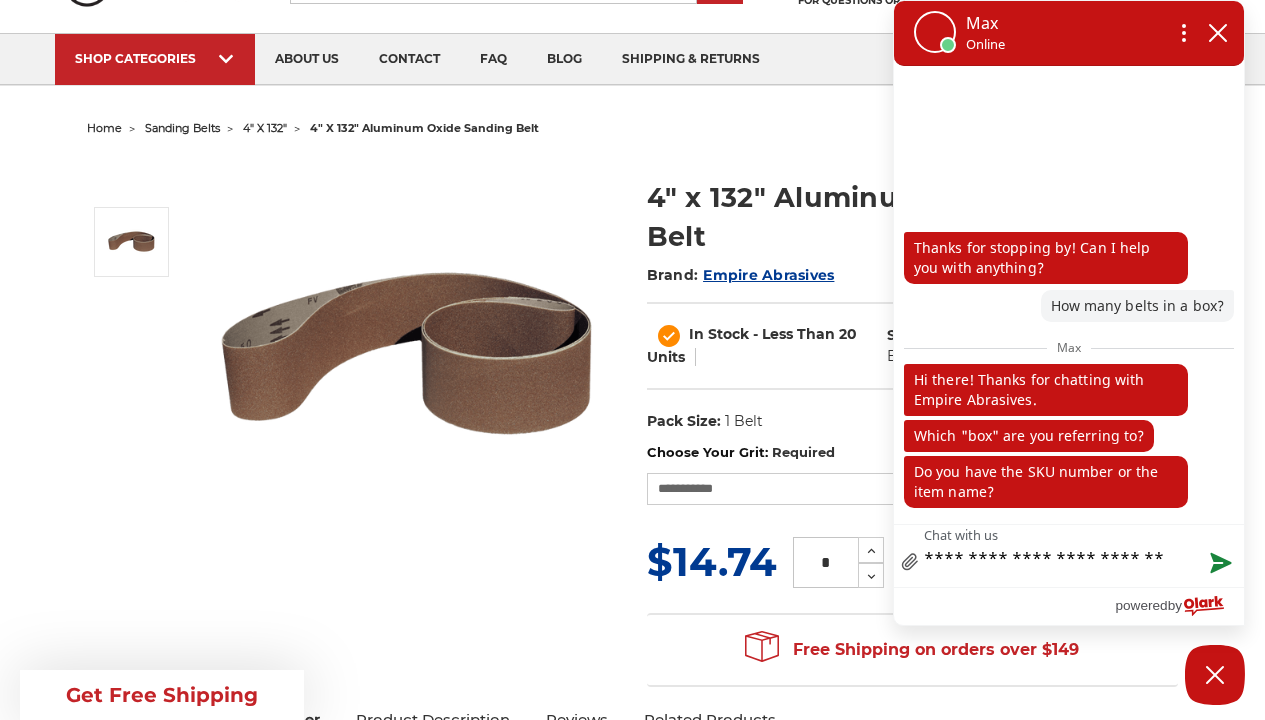 type on "**********" 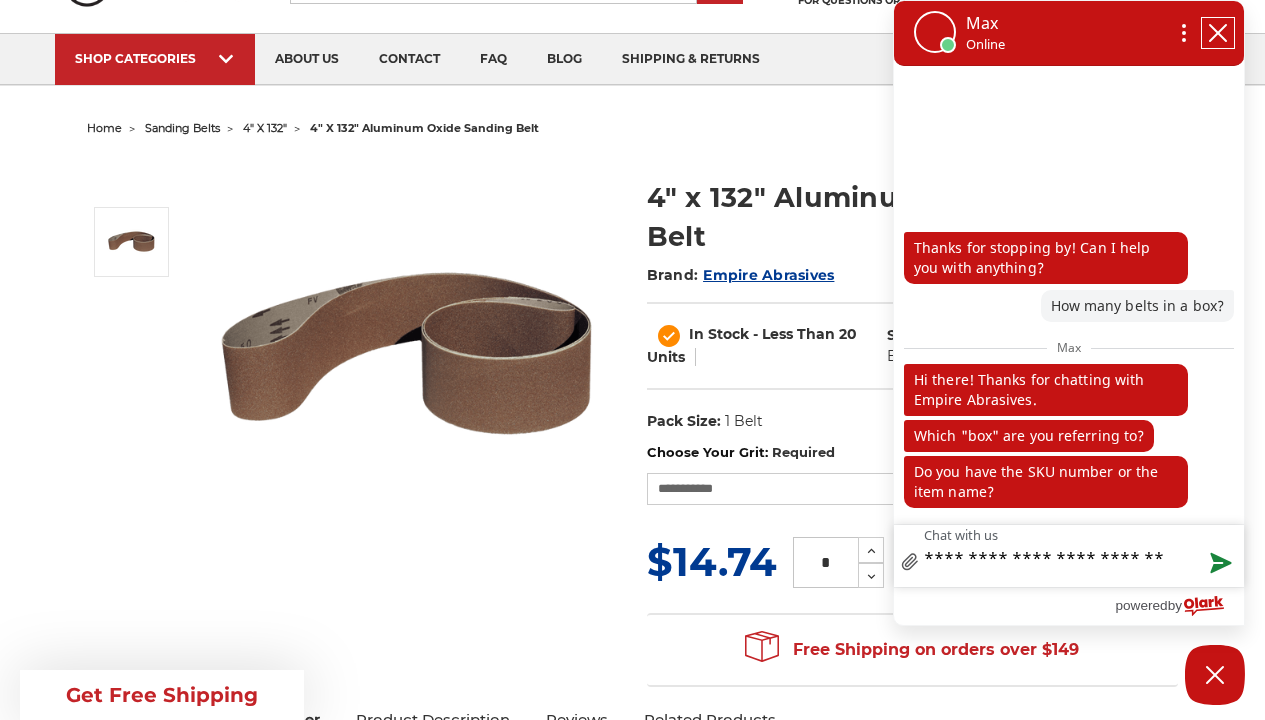 click 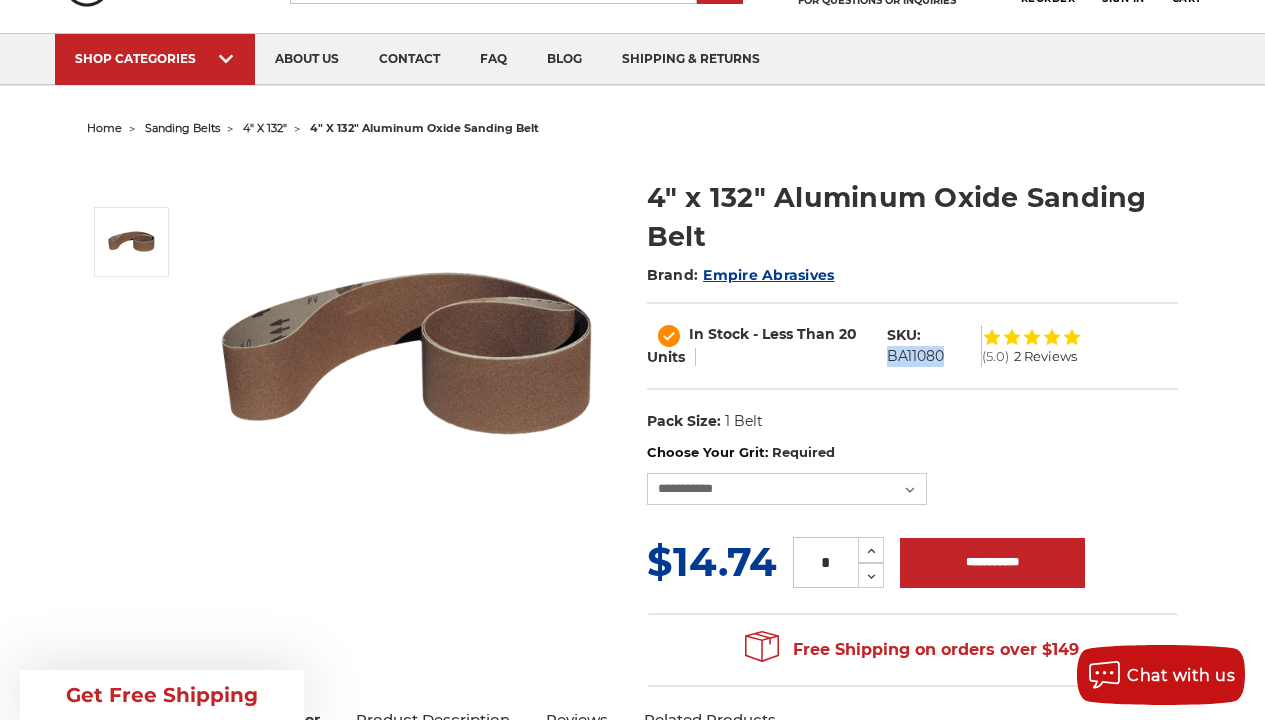 drag, startPoint x: 953, startPoint y: 350, endPoint x: 879, endPoint y: 348, distance: 74.02702 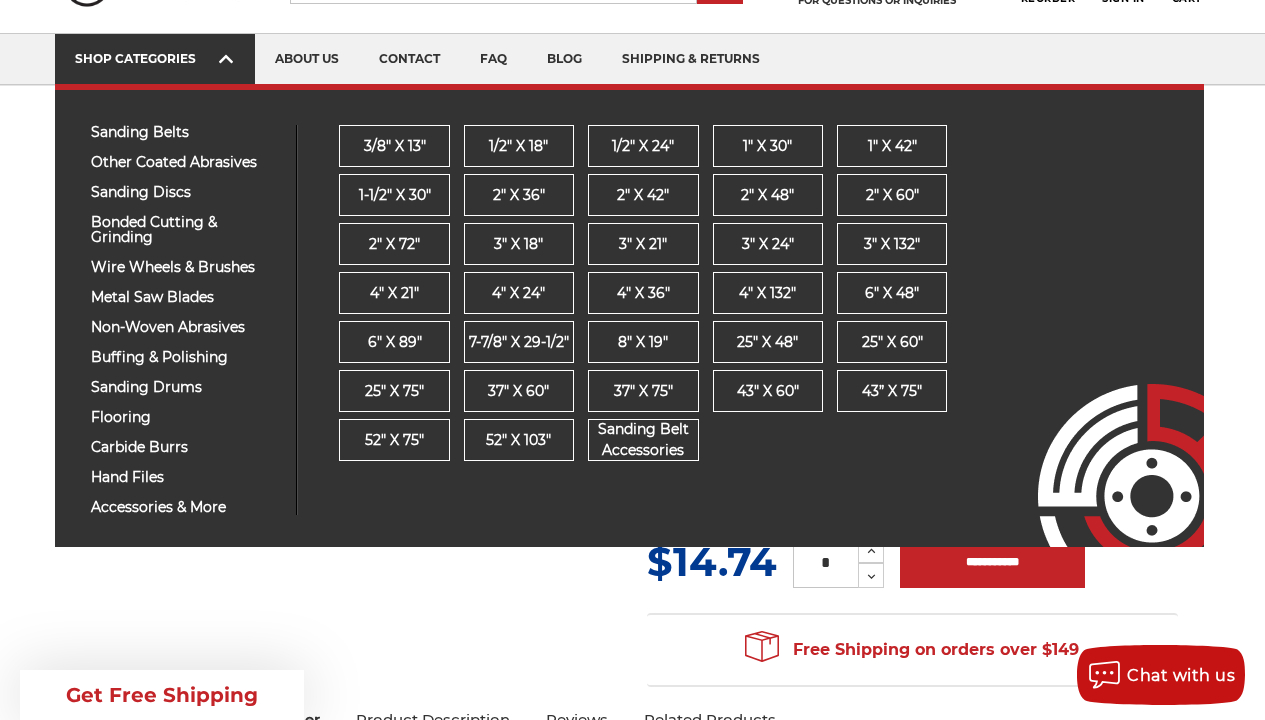 copy on "BA11080" 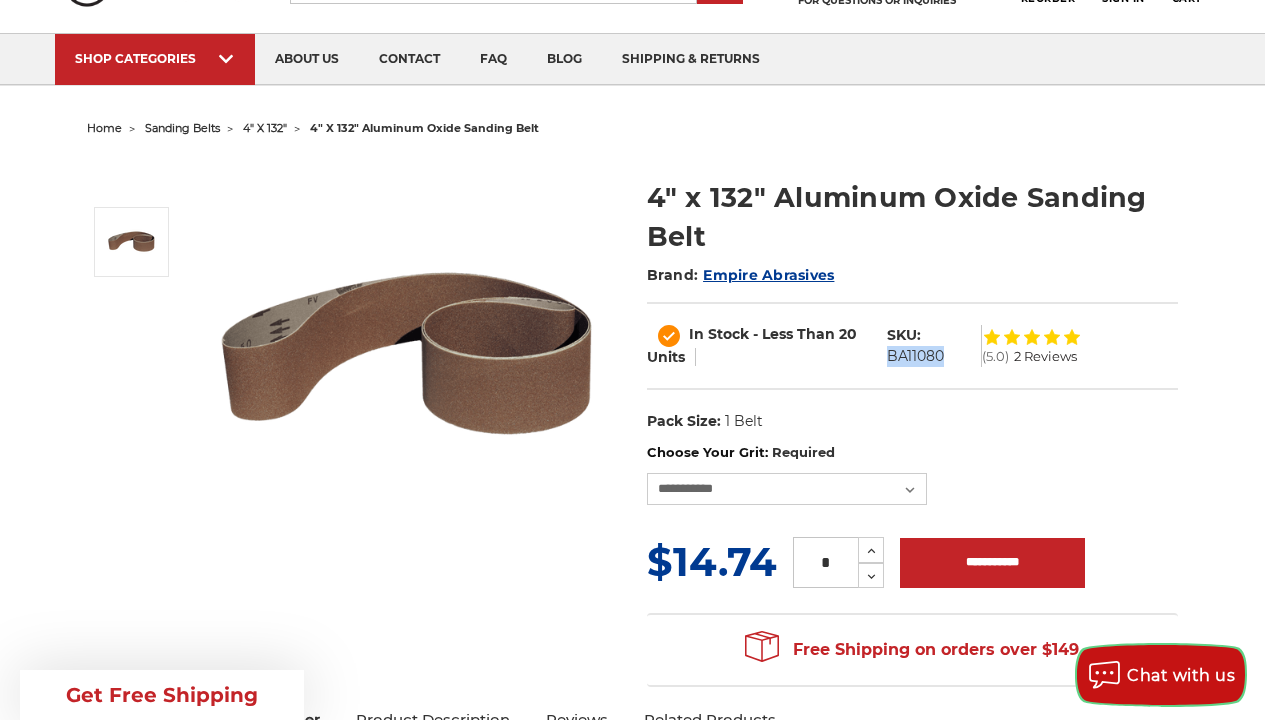 click on "Chat with us" at bounding box center [1181, 675] 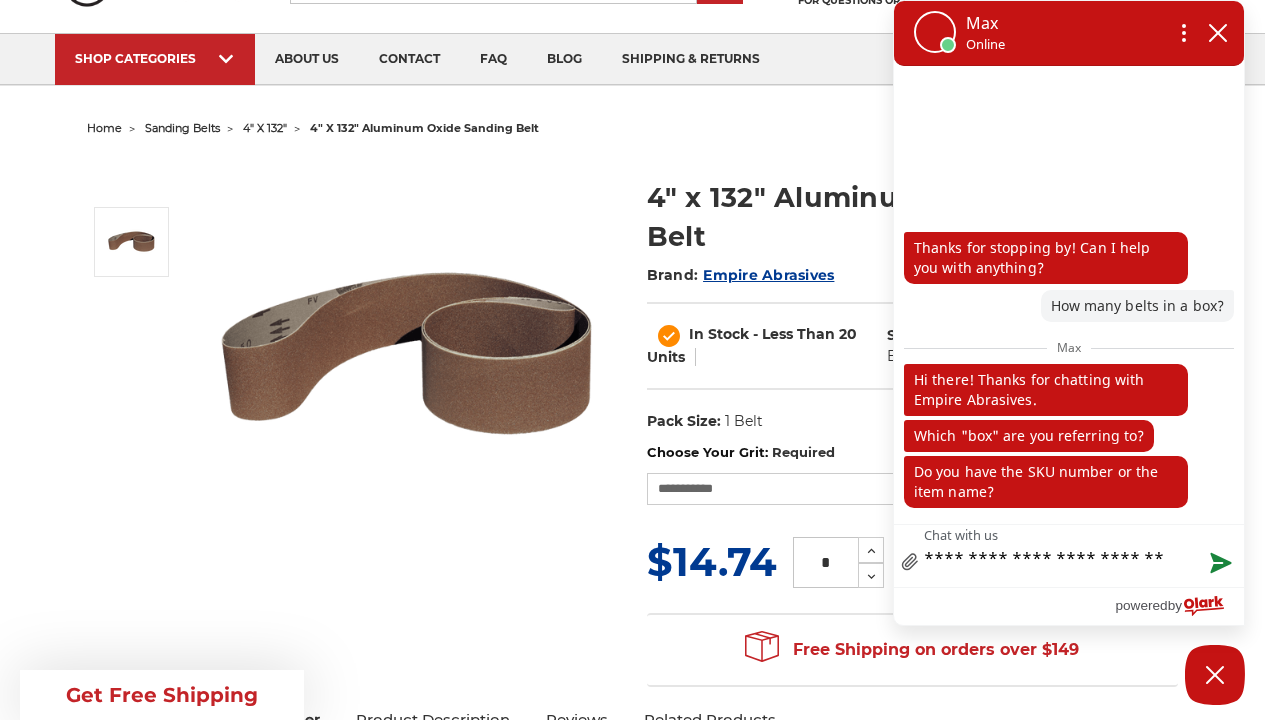 click on "**********" at bounding box center (1069, 556) 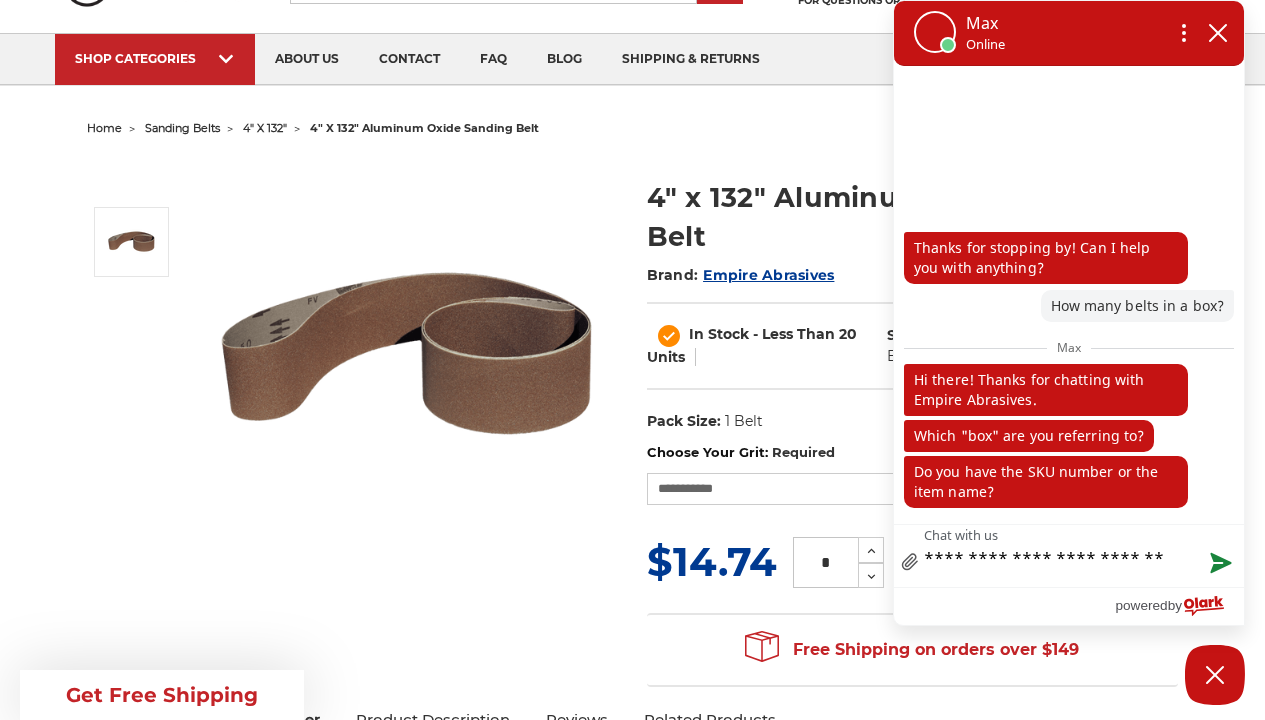 type on "**********" 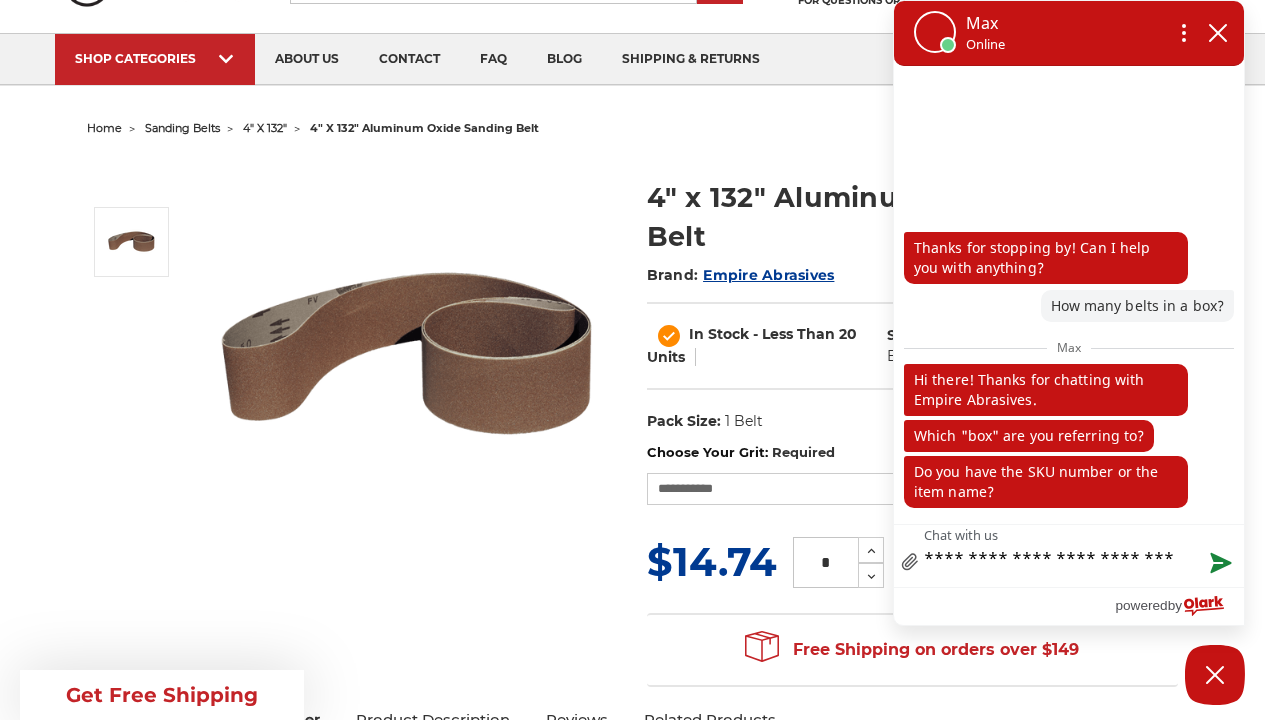 type on "**********" 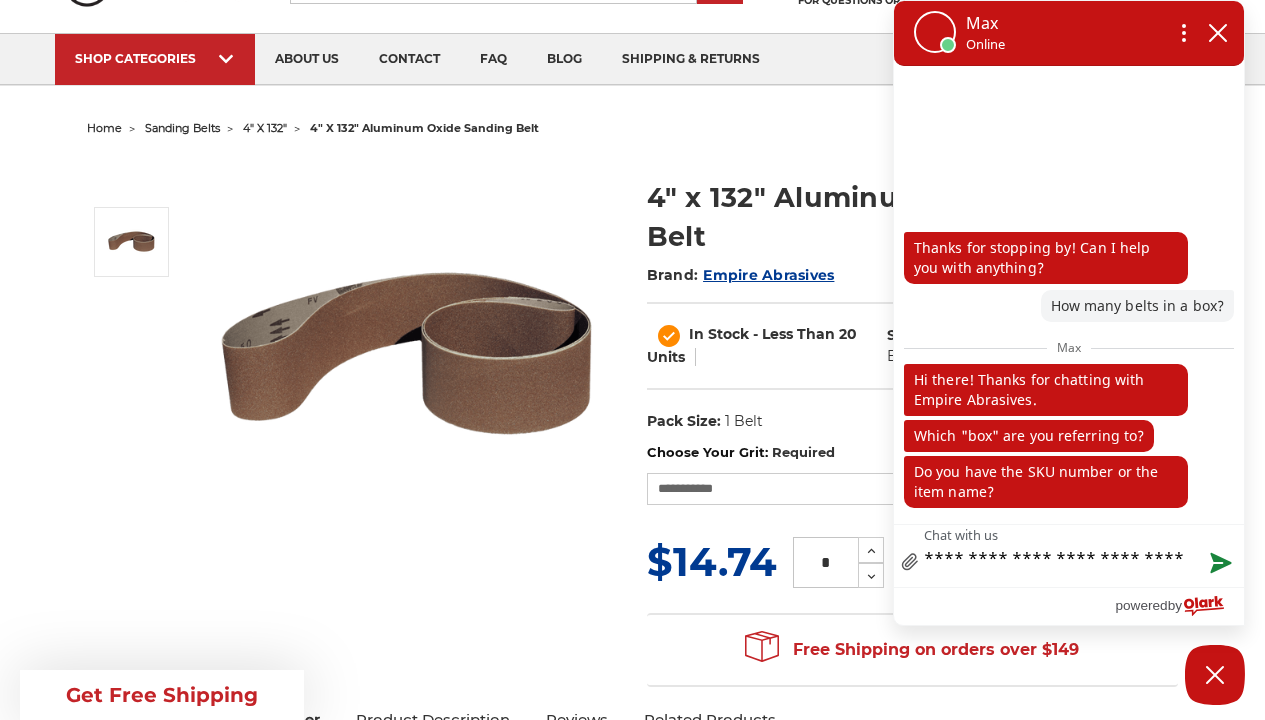 type on "**********" 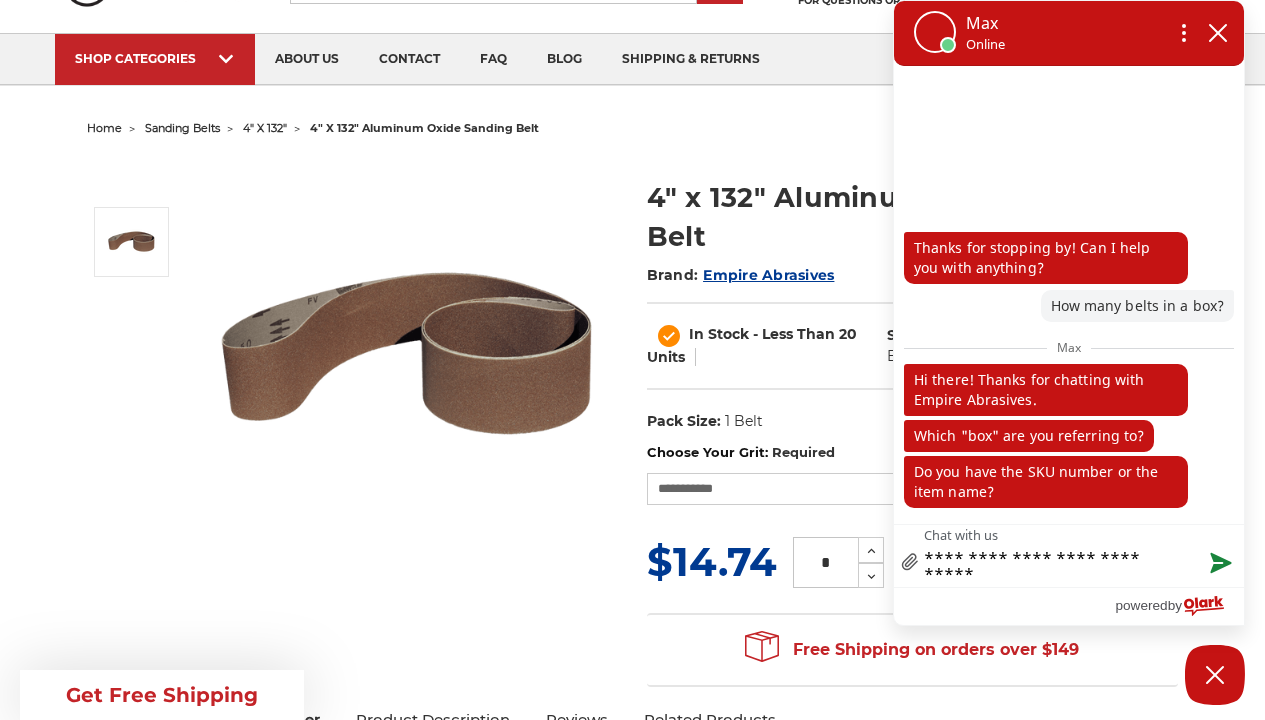 type on "**********" 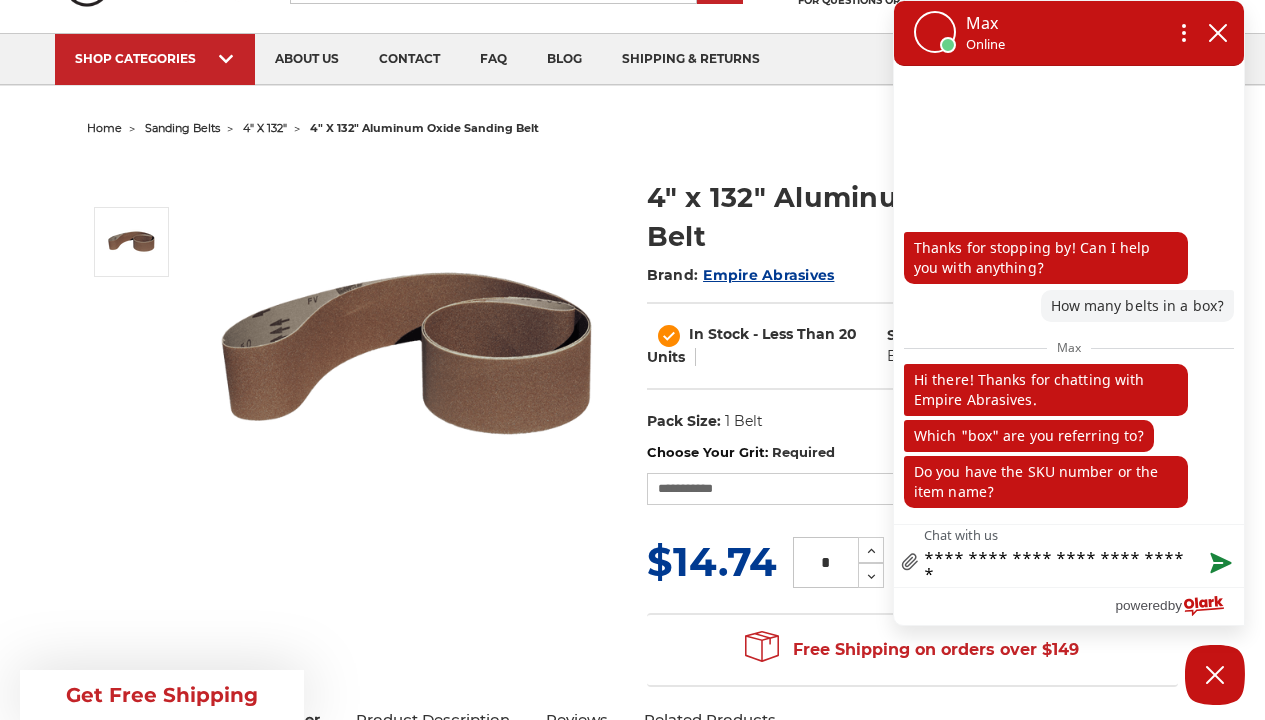 paste on "*******" 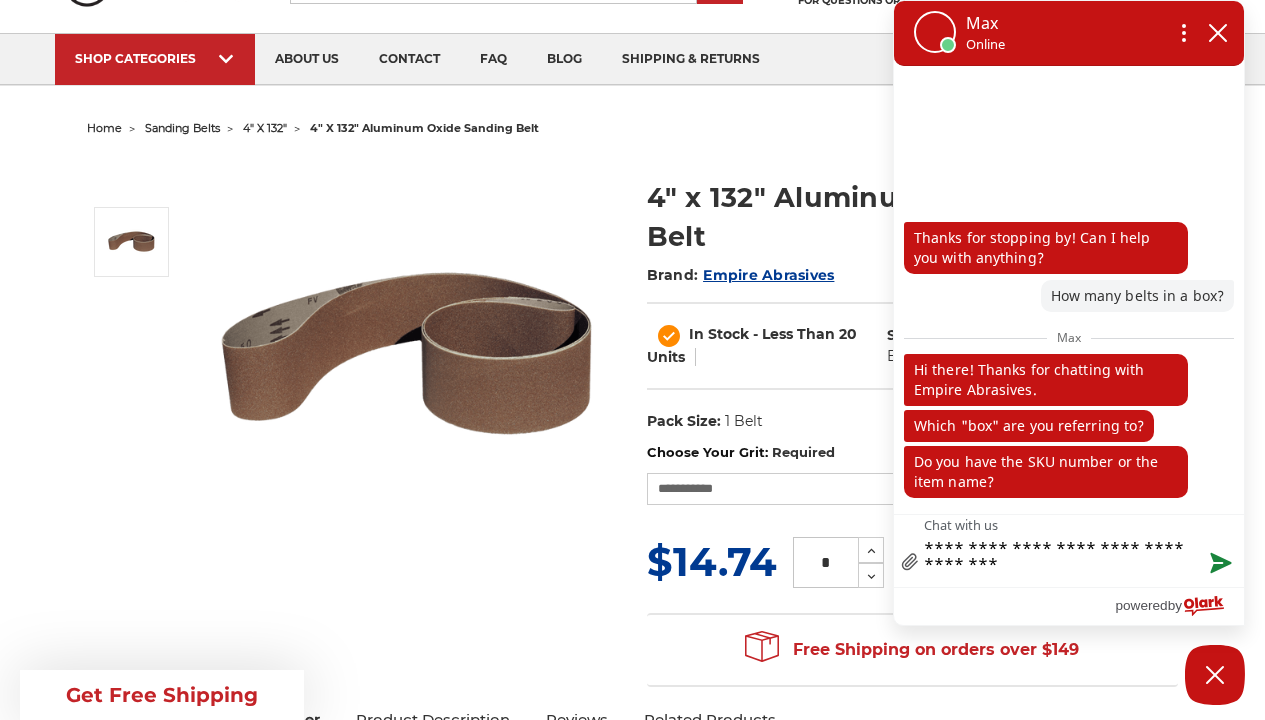 type on "**********" 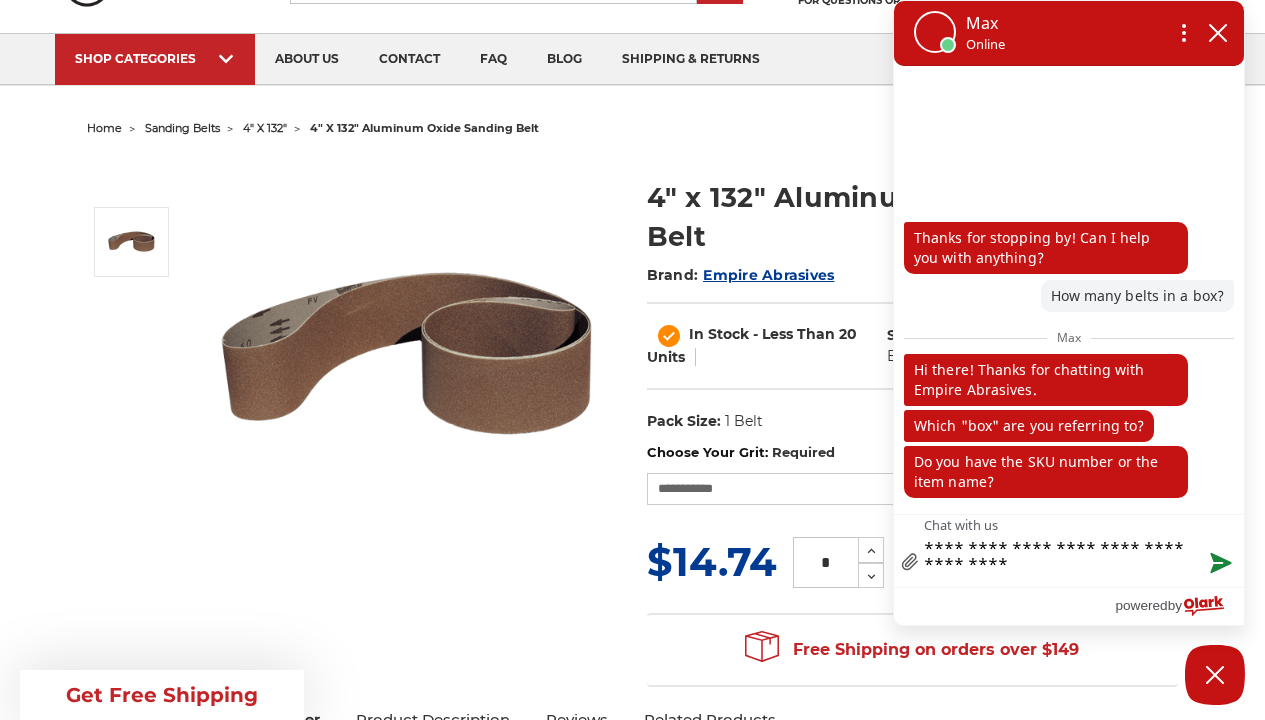 type on "**********" 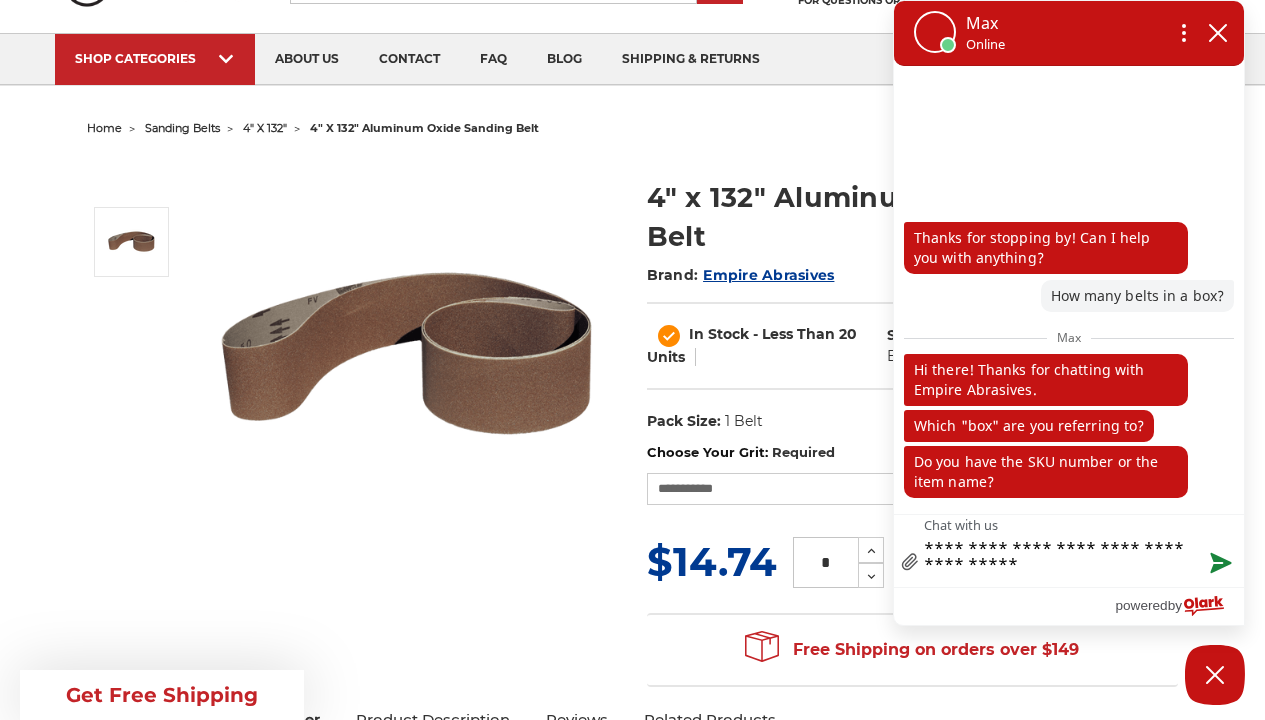 type on "**********" 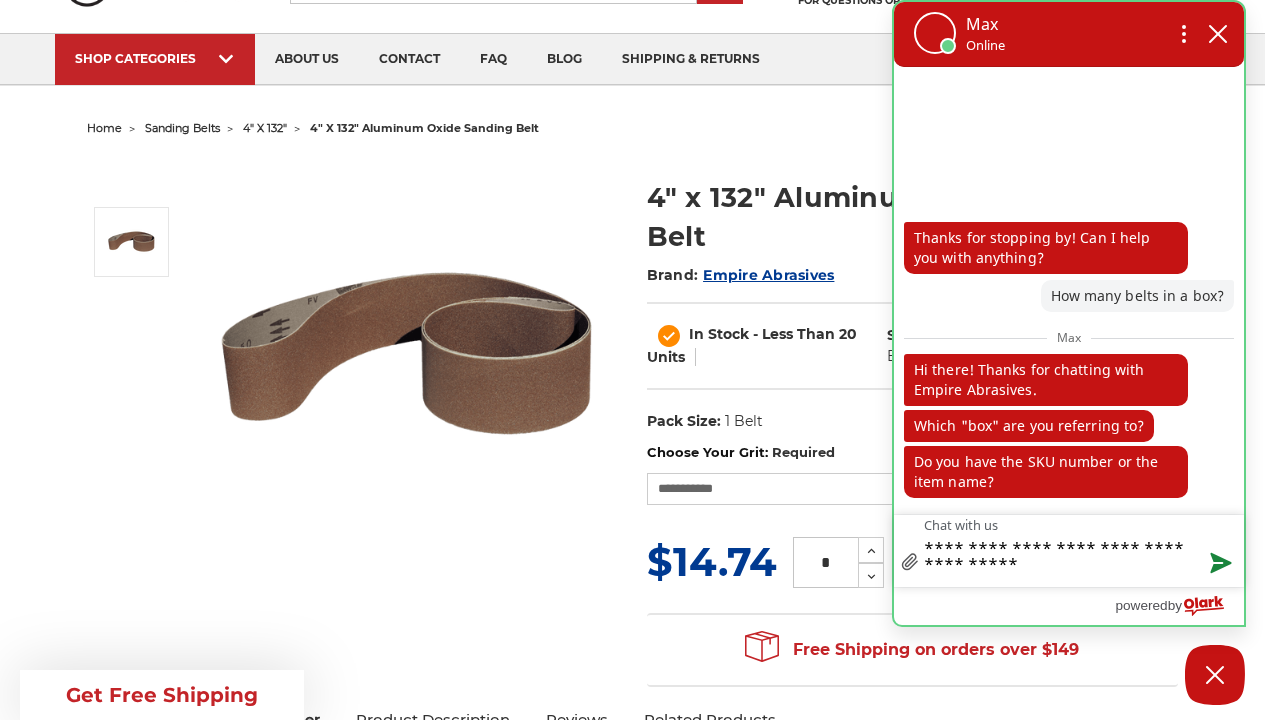 click at bounding box center [1219, 564] 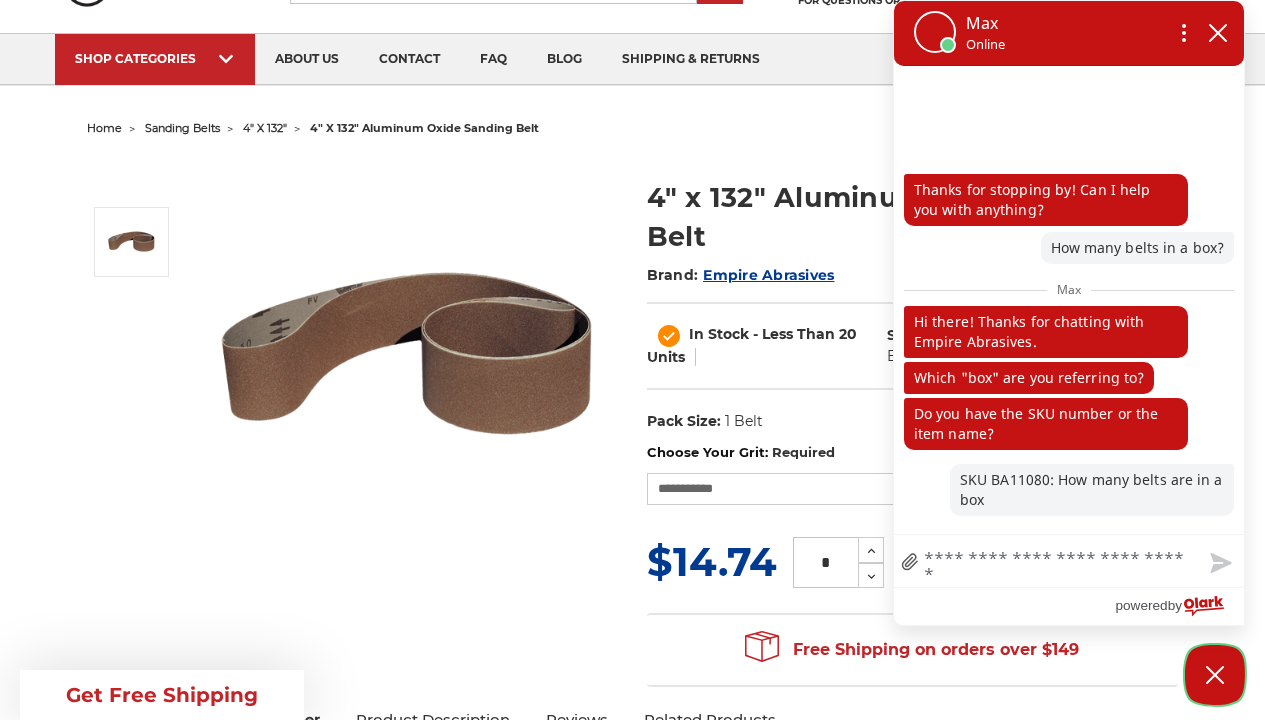click 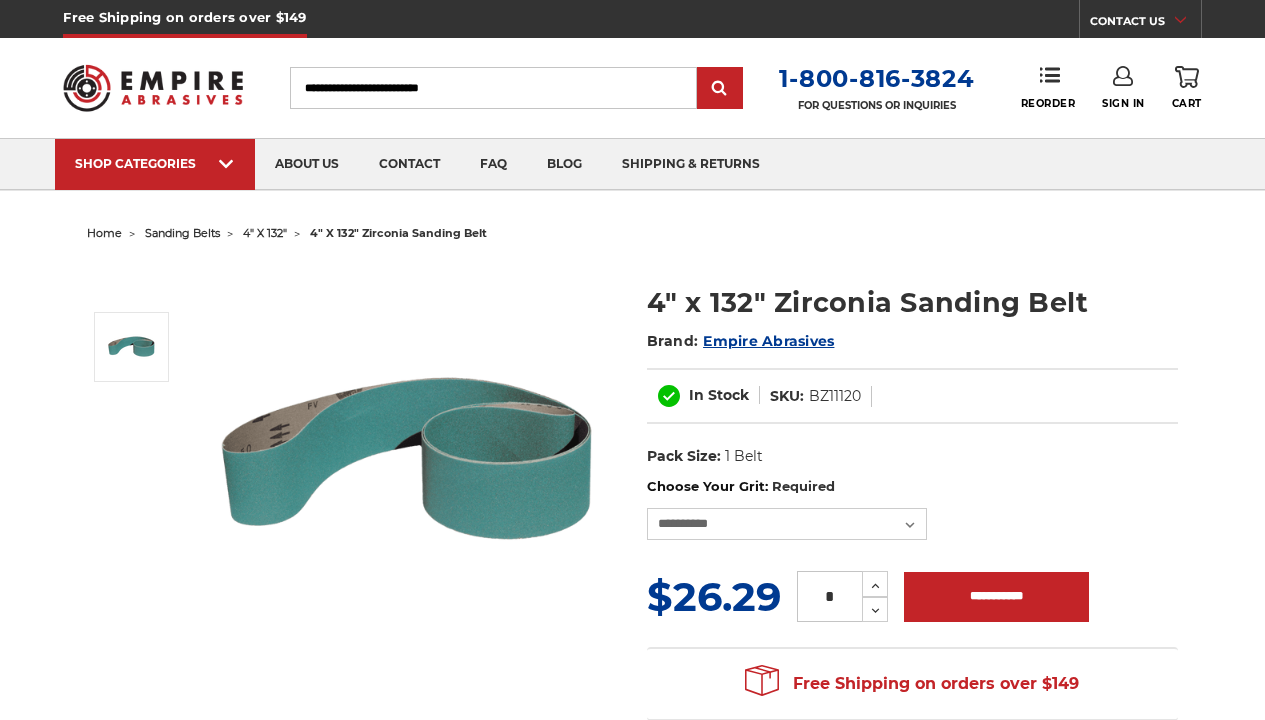 scroll, scrollTop: 0, scrollLeft: 0, axis: both 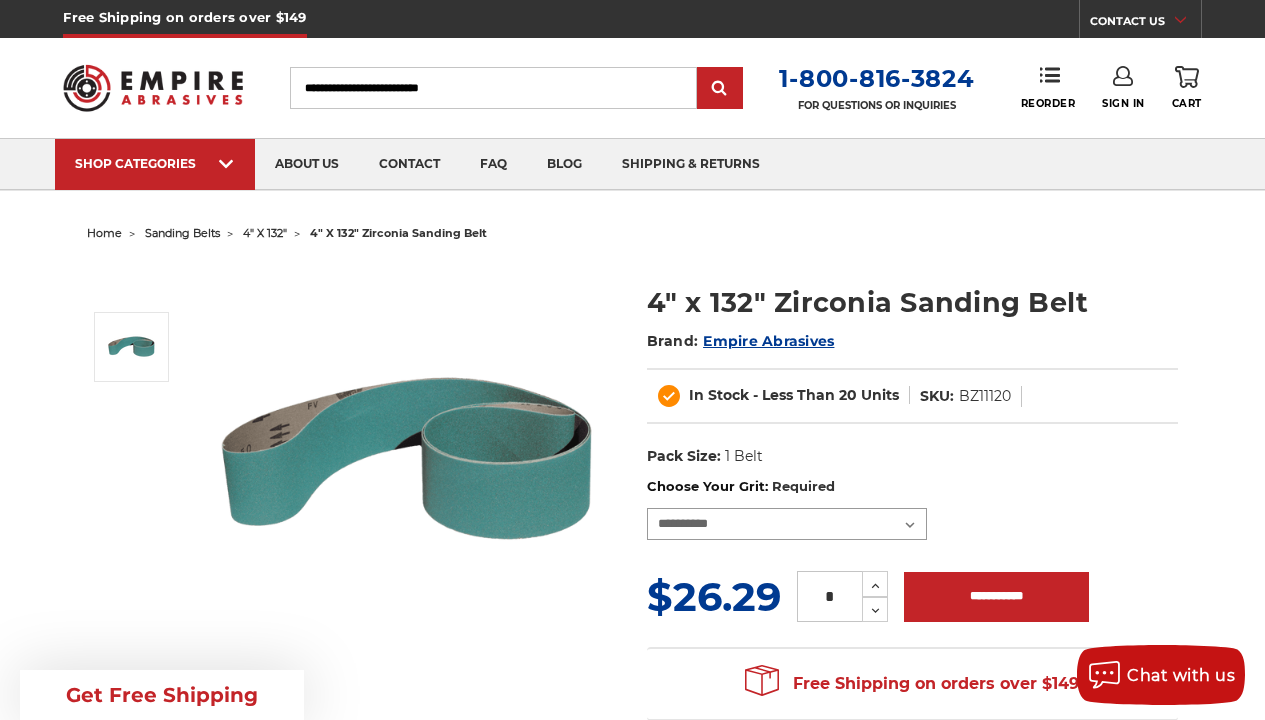 select on "****" 